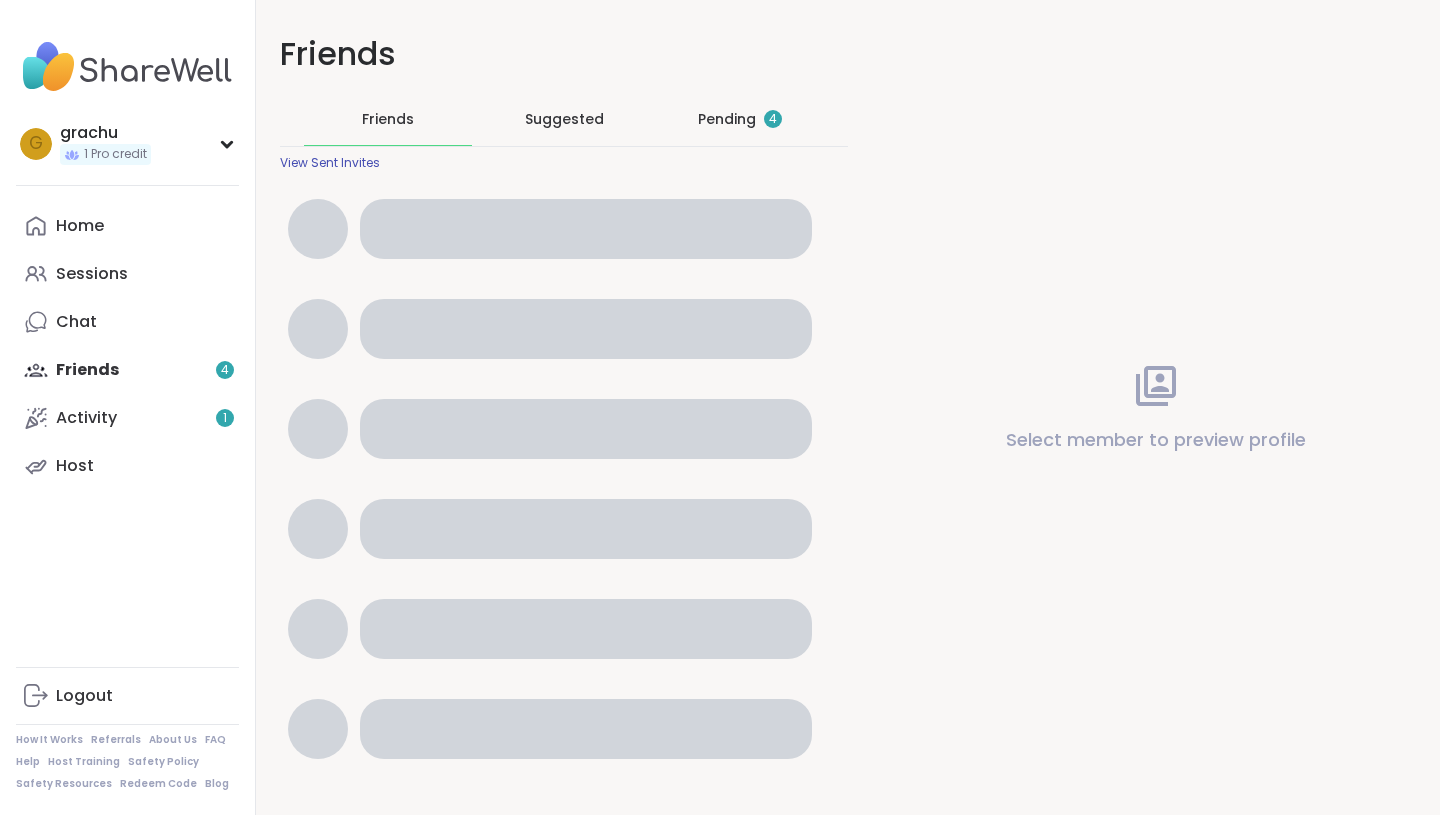scroll, scrollTop: 0, scrollLeft: 0, axis: both 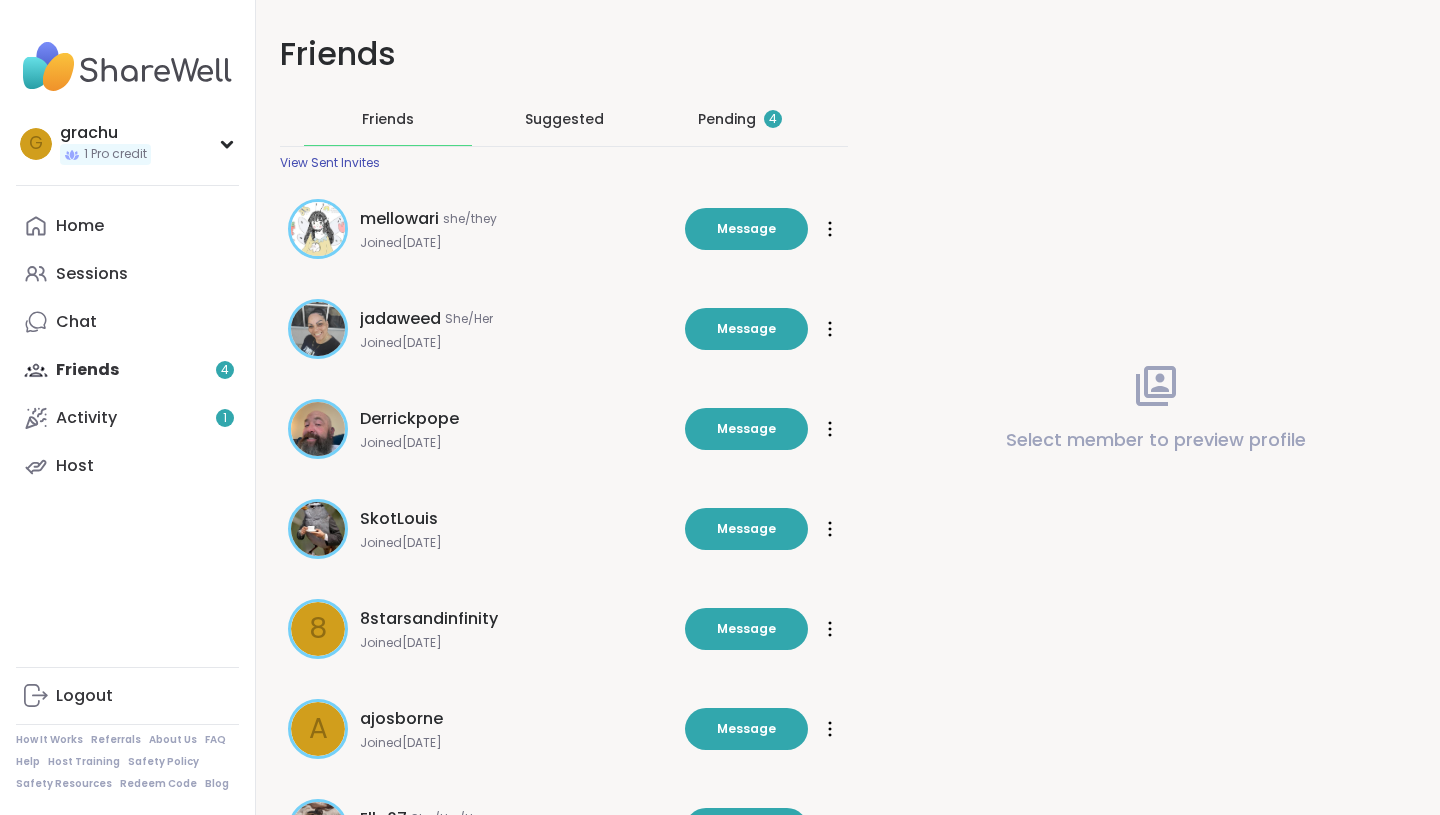 click on "Pending   4" at bounding box center [740, 119] 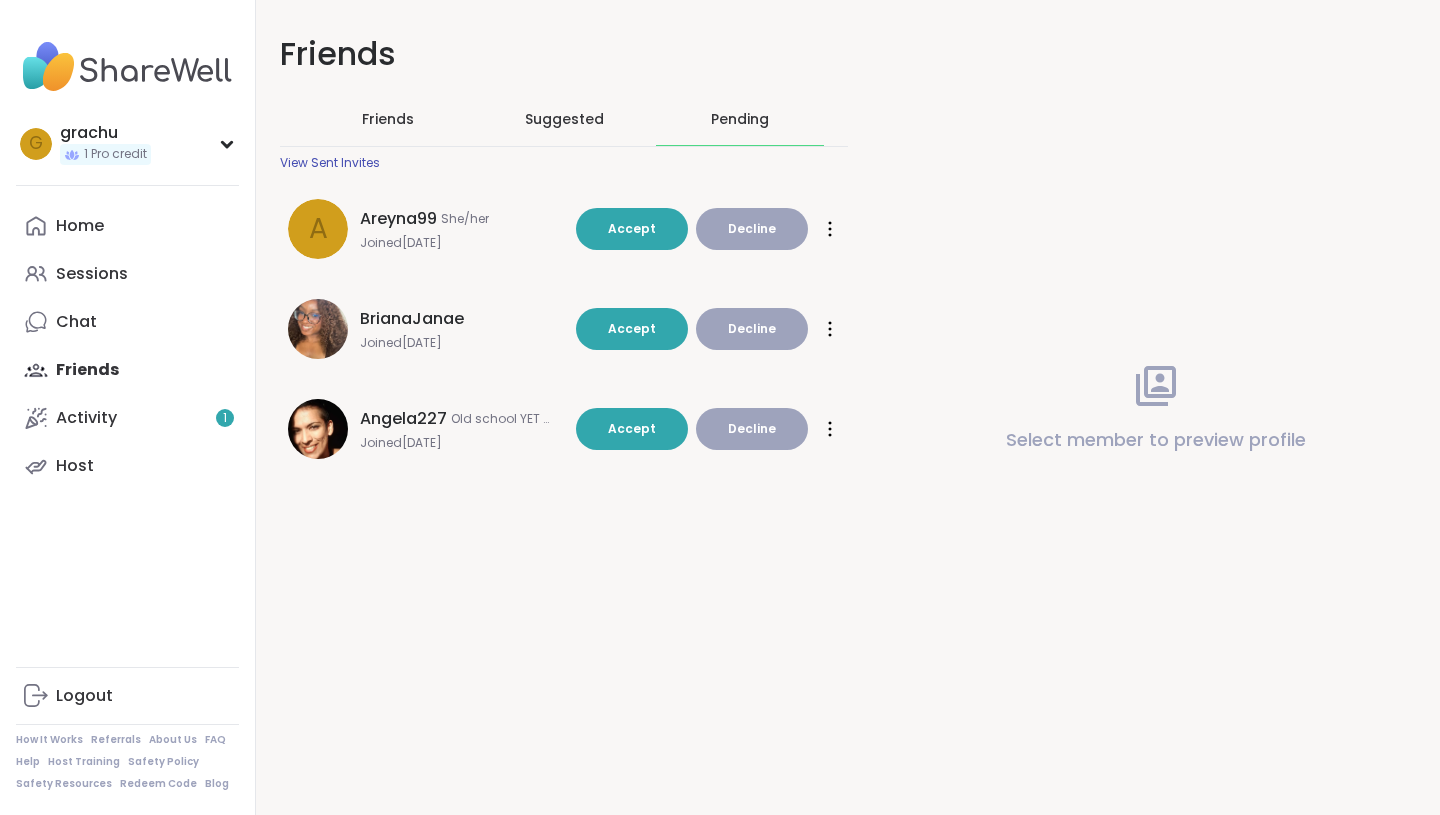 scroll, scrollTop: 0, scrollLeft: 0, axis: both 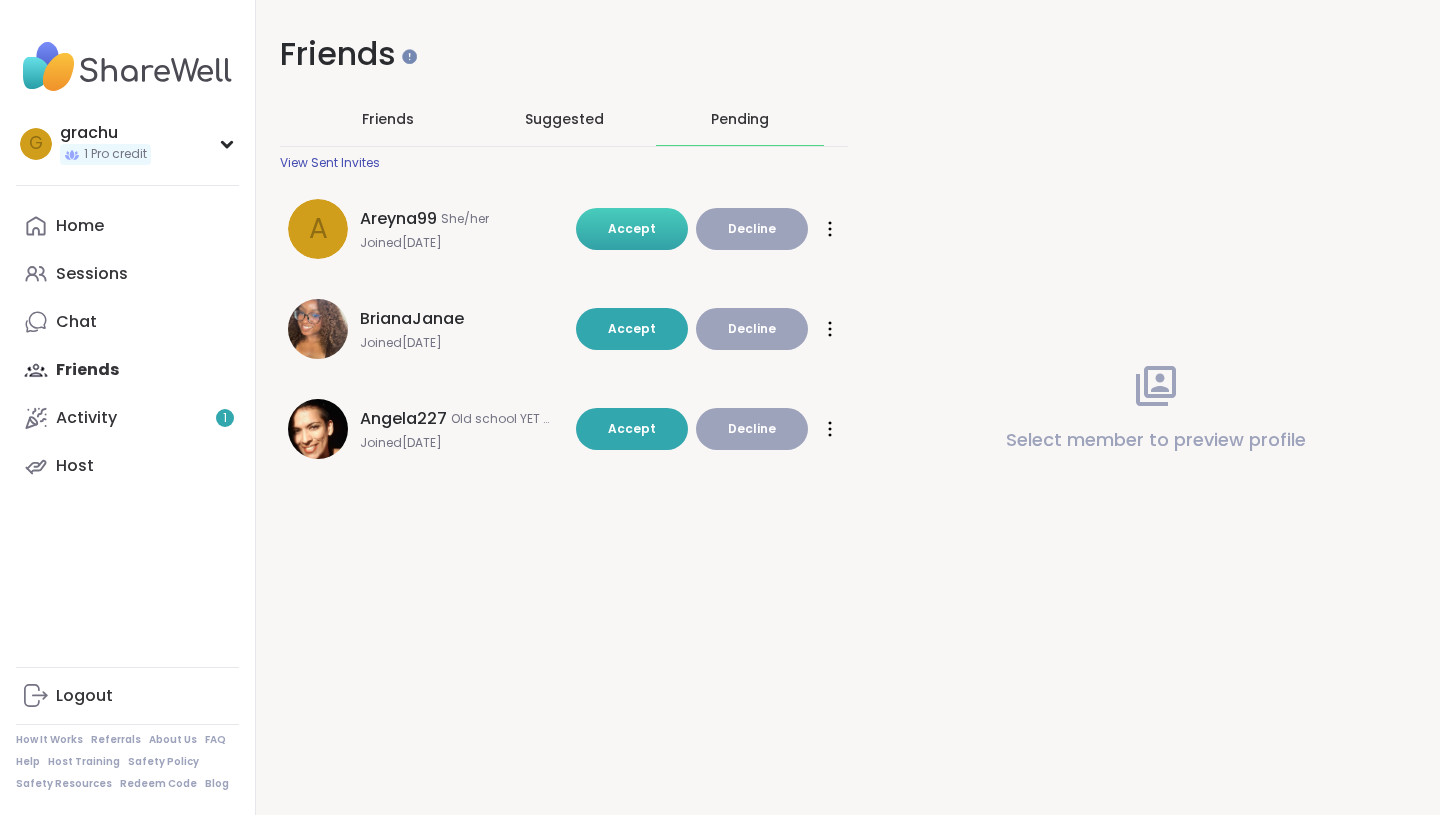click on "Accept" at bounding box center (632, 229) 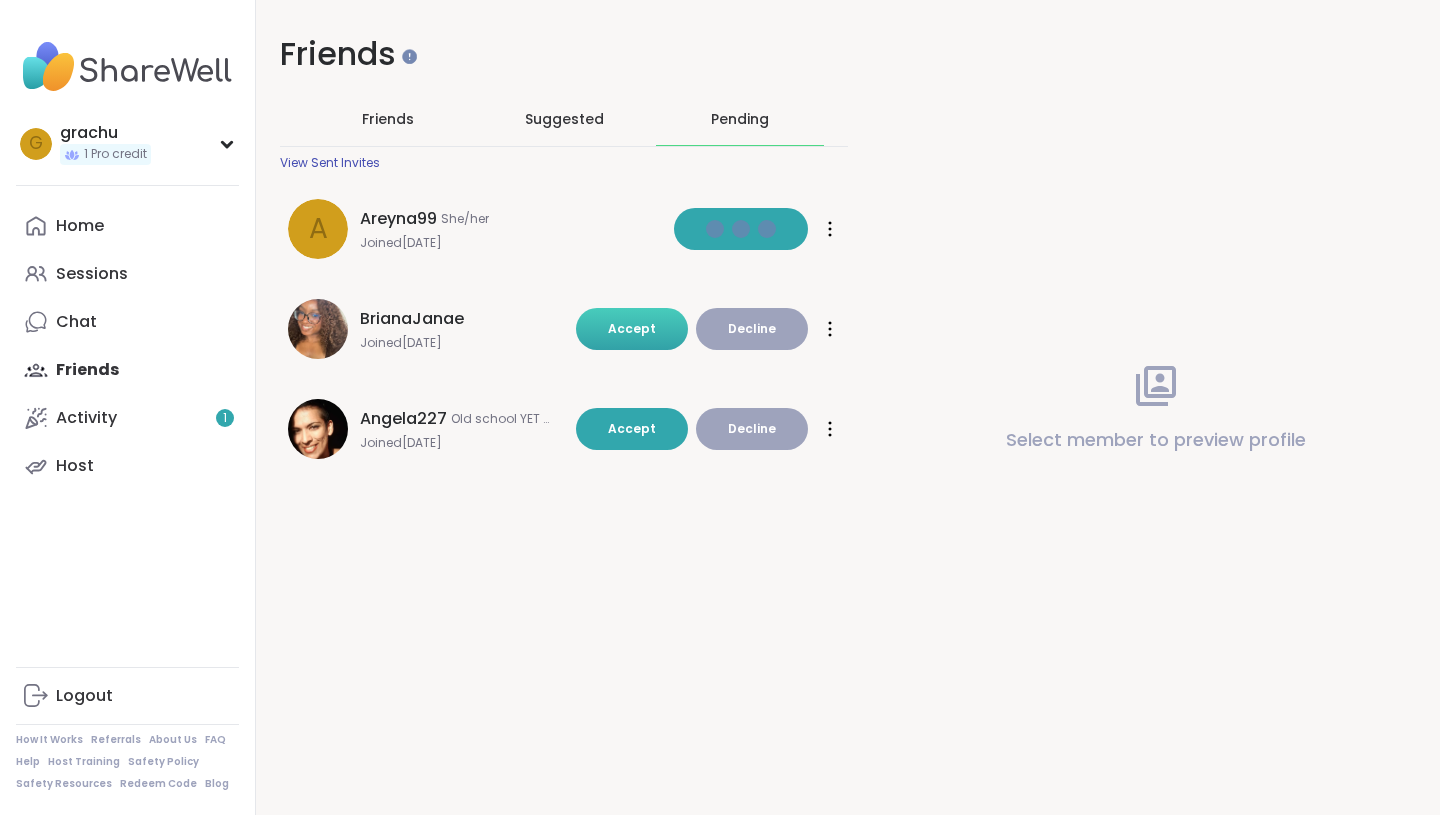 click on "A Areyna99 She/her Joined  [DATE] Accept Decline BrianaJanae Joined  [DATE] Accept Decline Accept Decline Angela227 Old school YET embracing all! Joined  [DATE] Accept Decline Accept Decline" at bounding box center [564, 345] 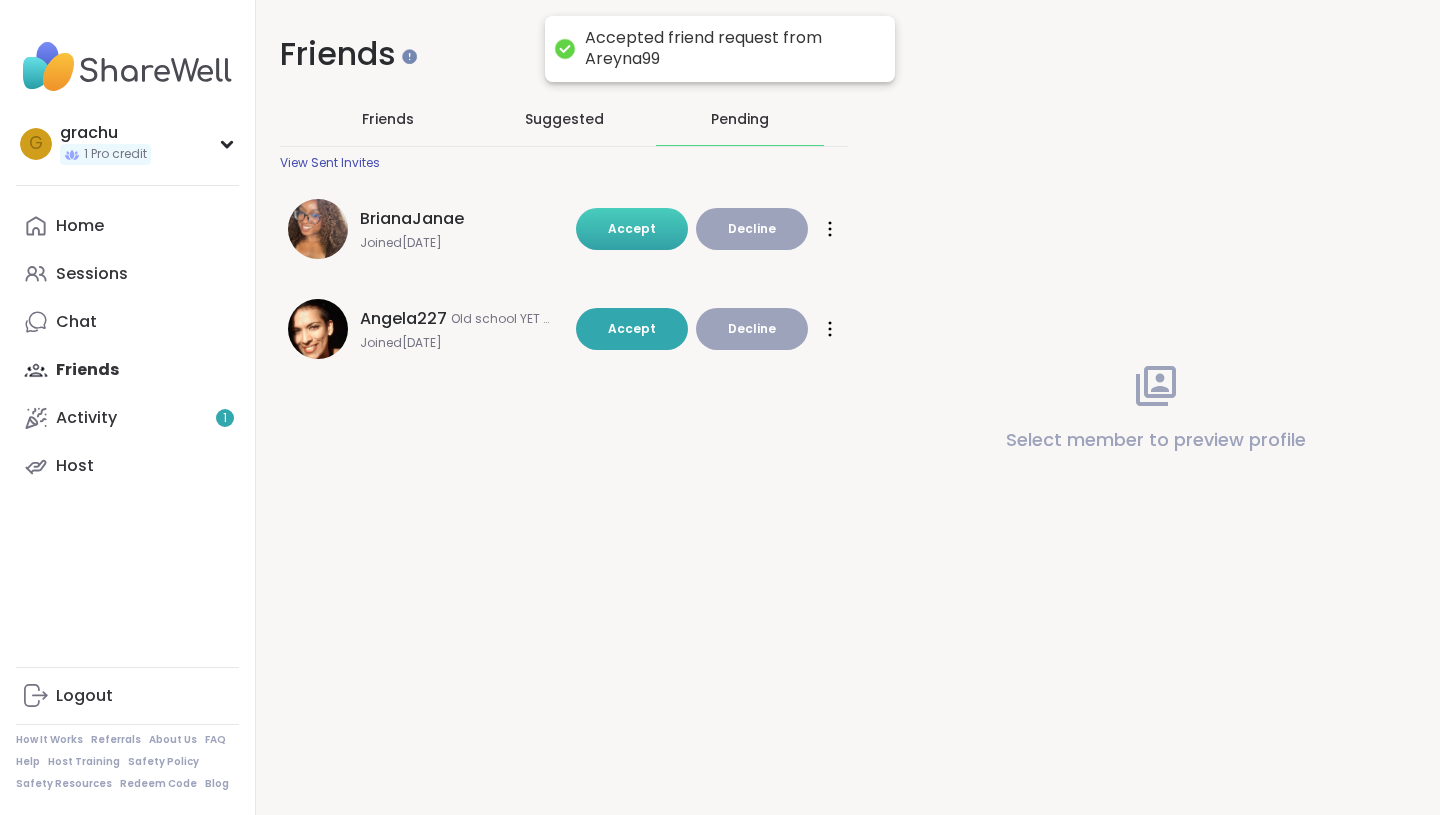 click on "Accept" at bounding box center [632, 229] 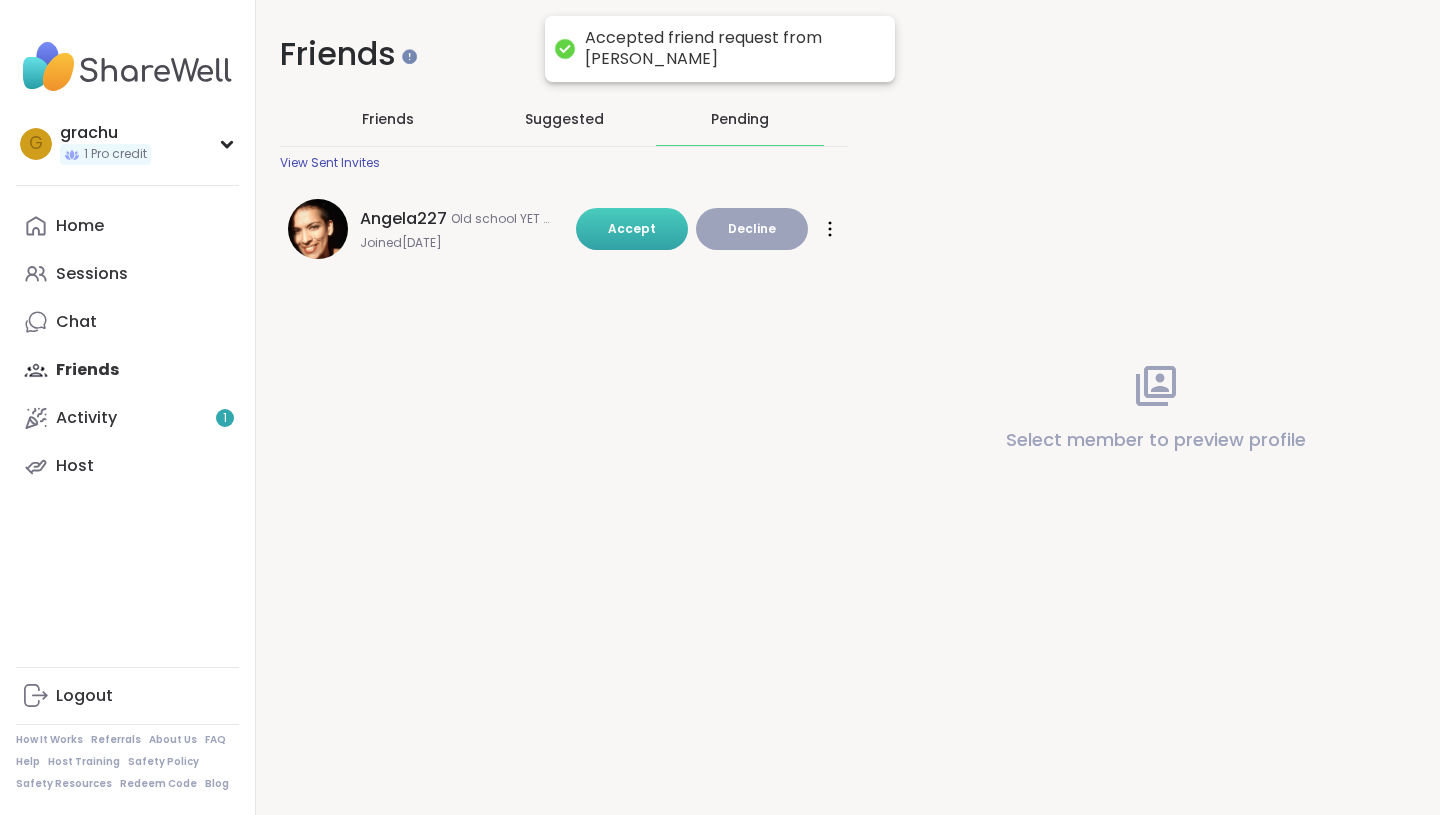 click on "Accept" at bounding box center (632, 229) 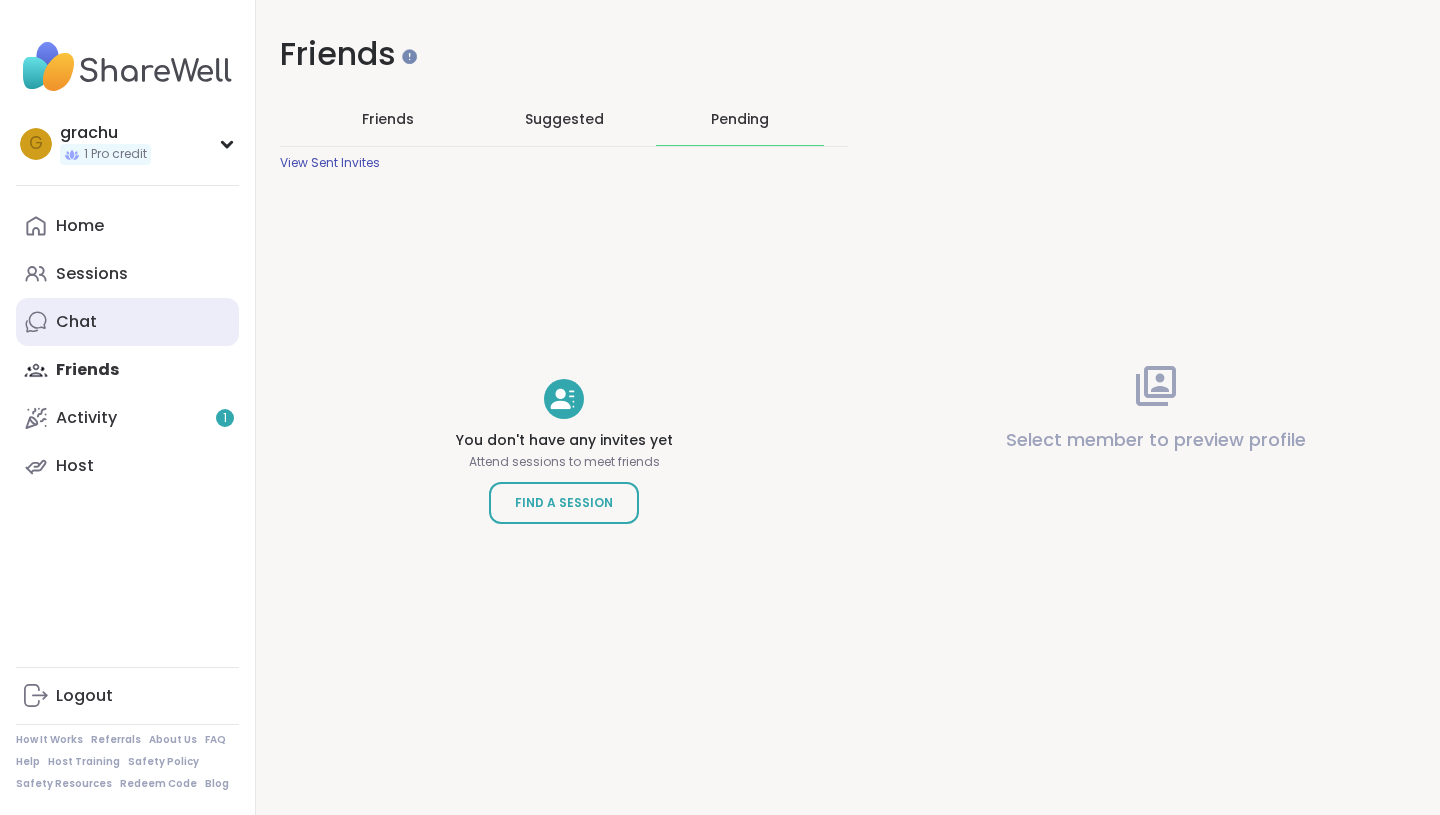 click on "Chat" at bounding box center [127, 322] 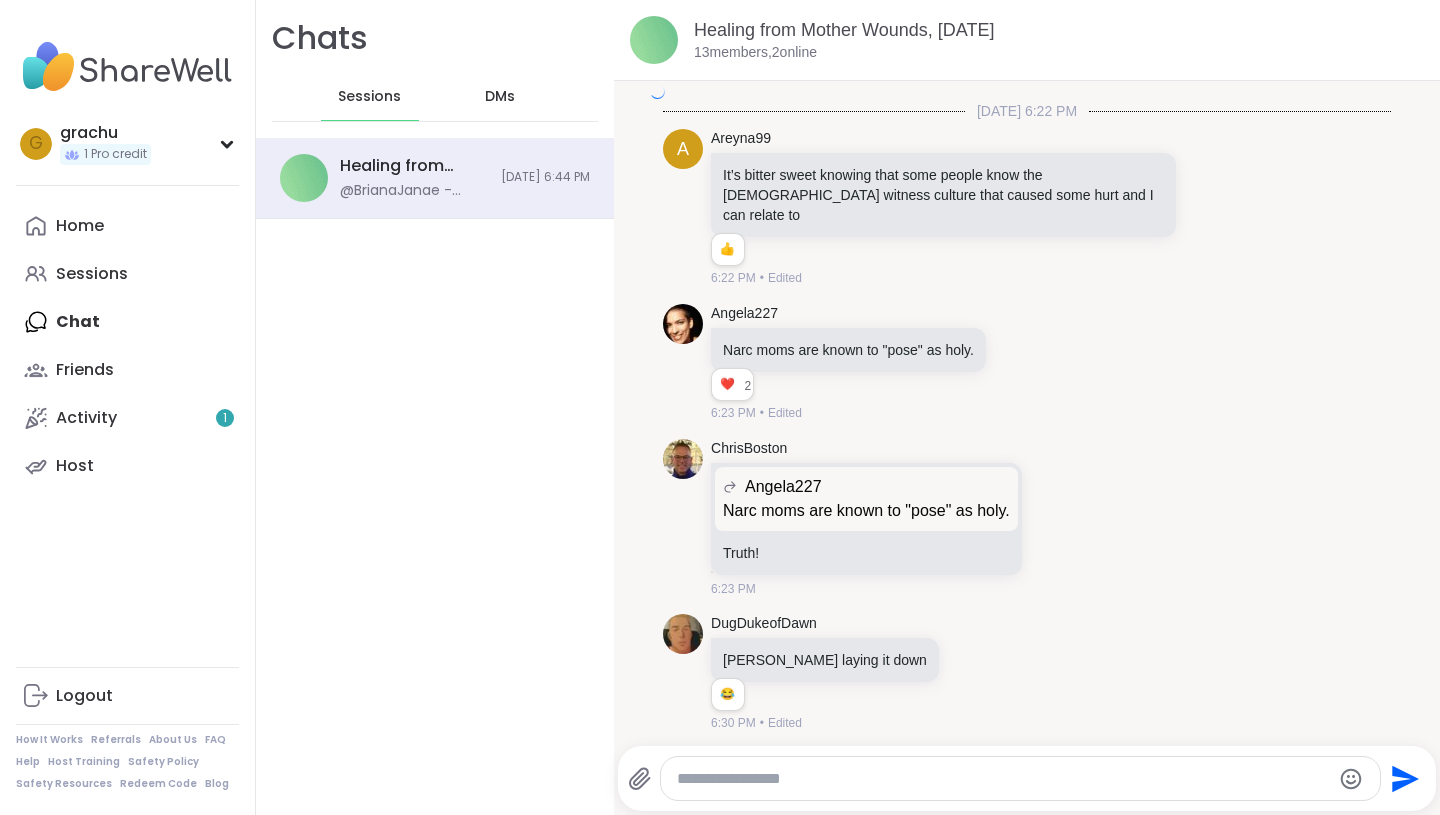 scroll, scrollTop: 3489, scrollLeft: 0, axis: vertical 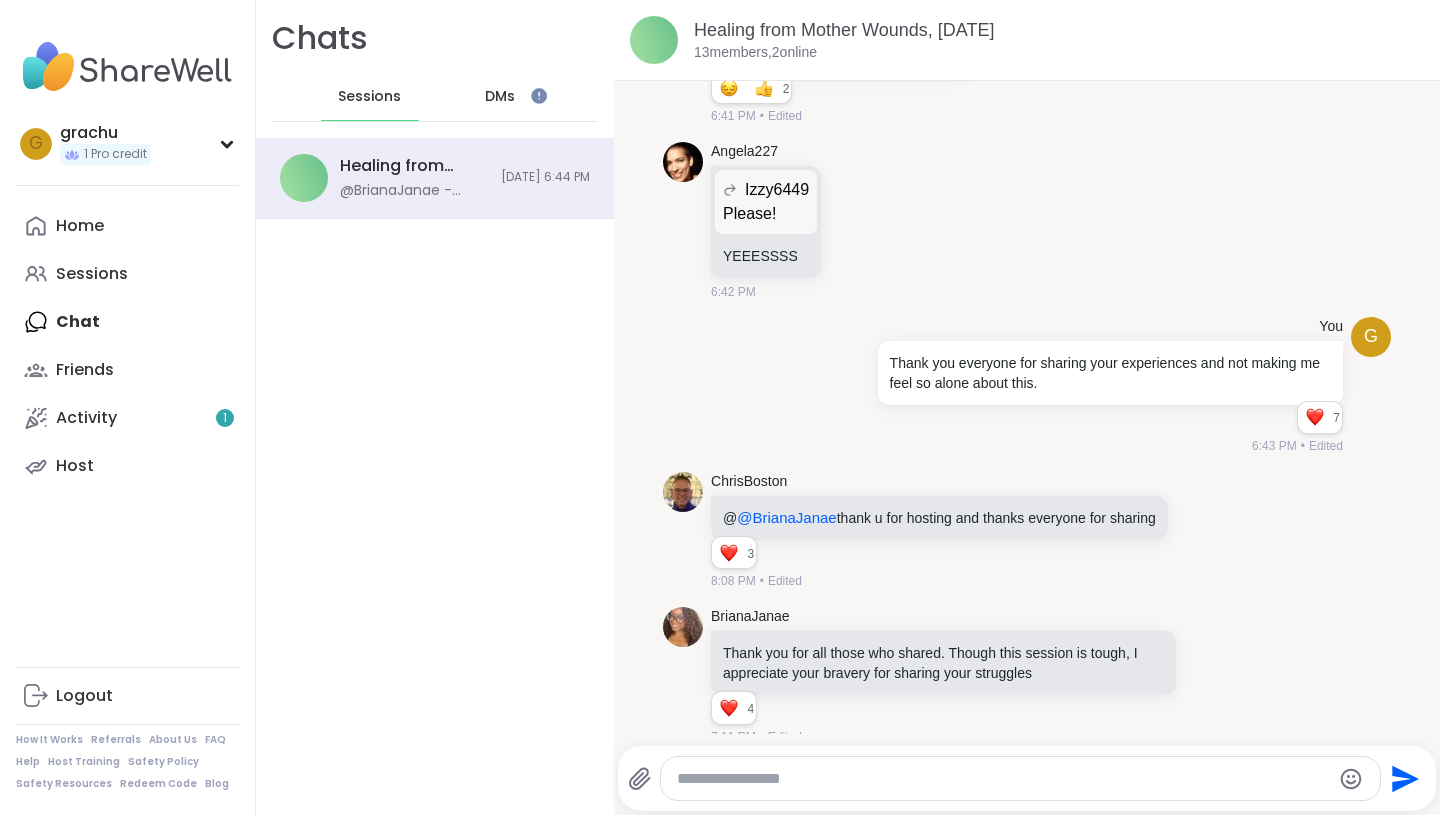 click on "DMs" at bounding box center [501, 97] 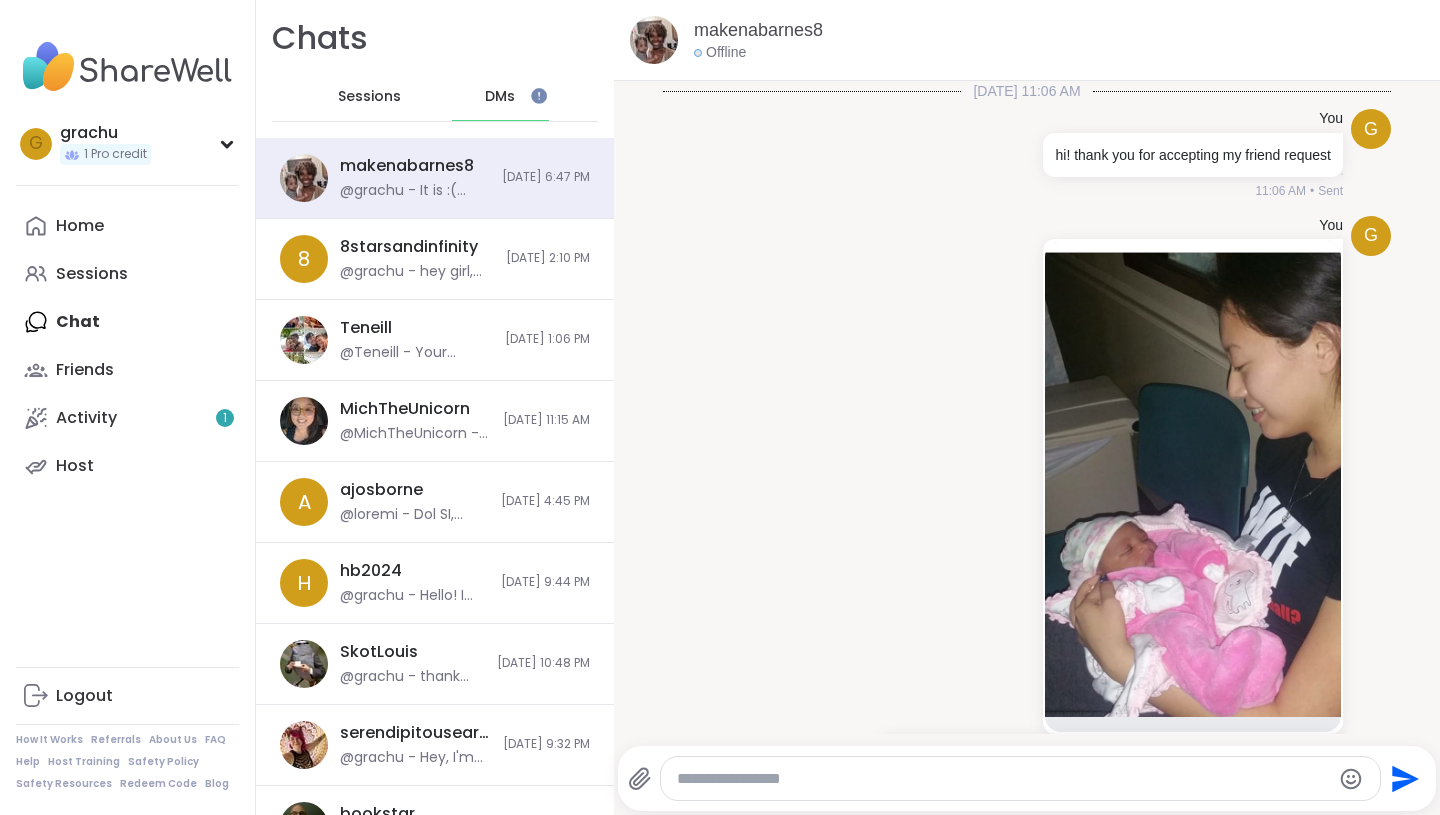 scroll, scrollTop: 1632, scrollLeft: 0, axis: vertical 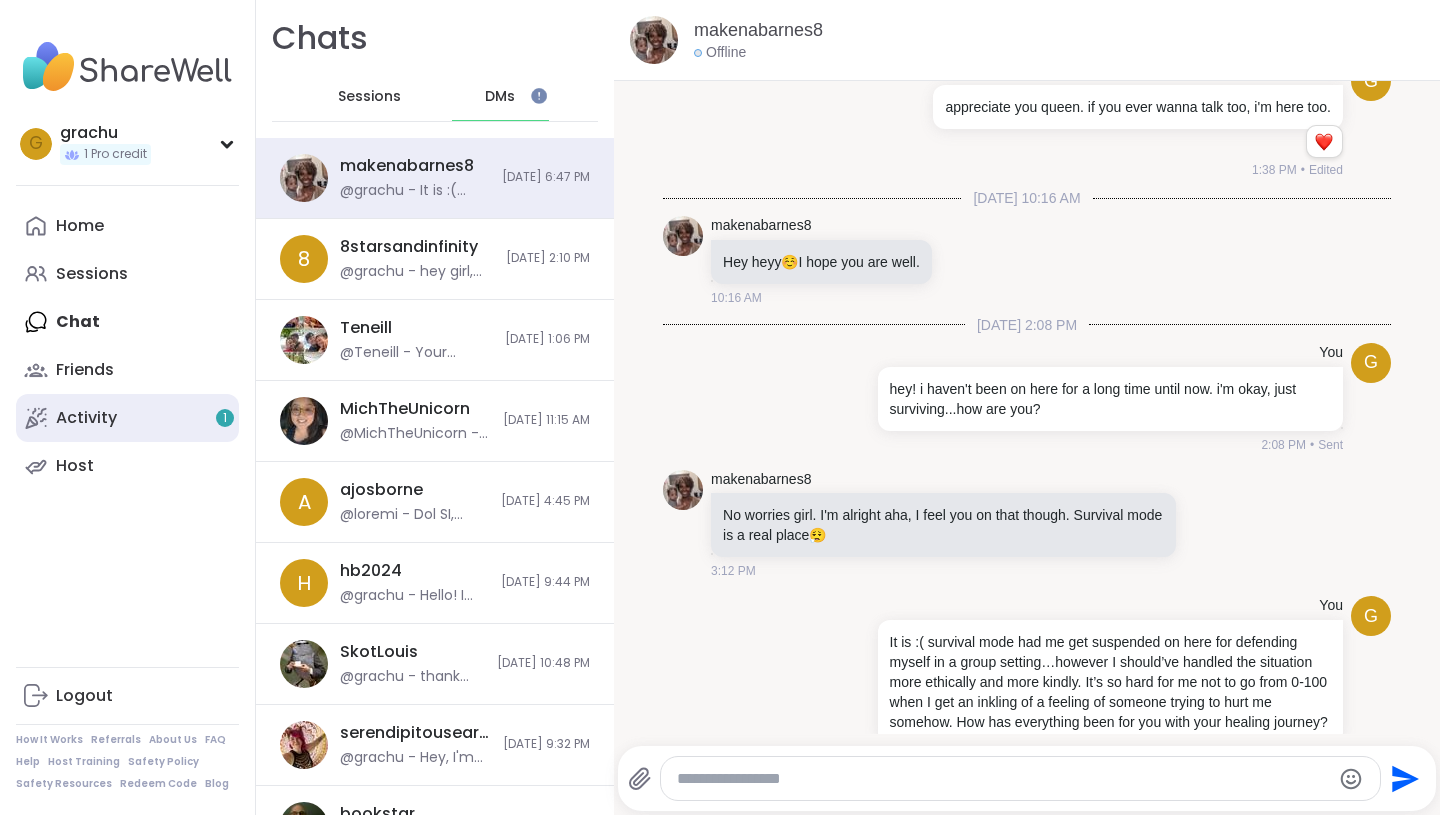 click on "Activity 1" at bounding box center [127, 418] 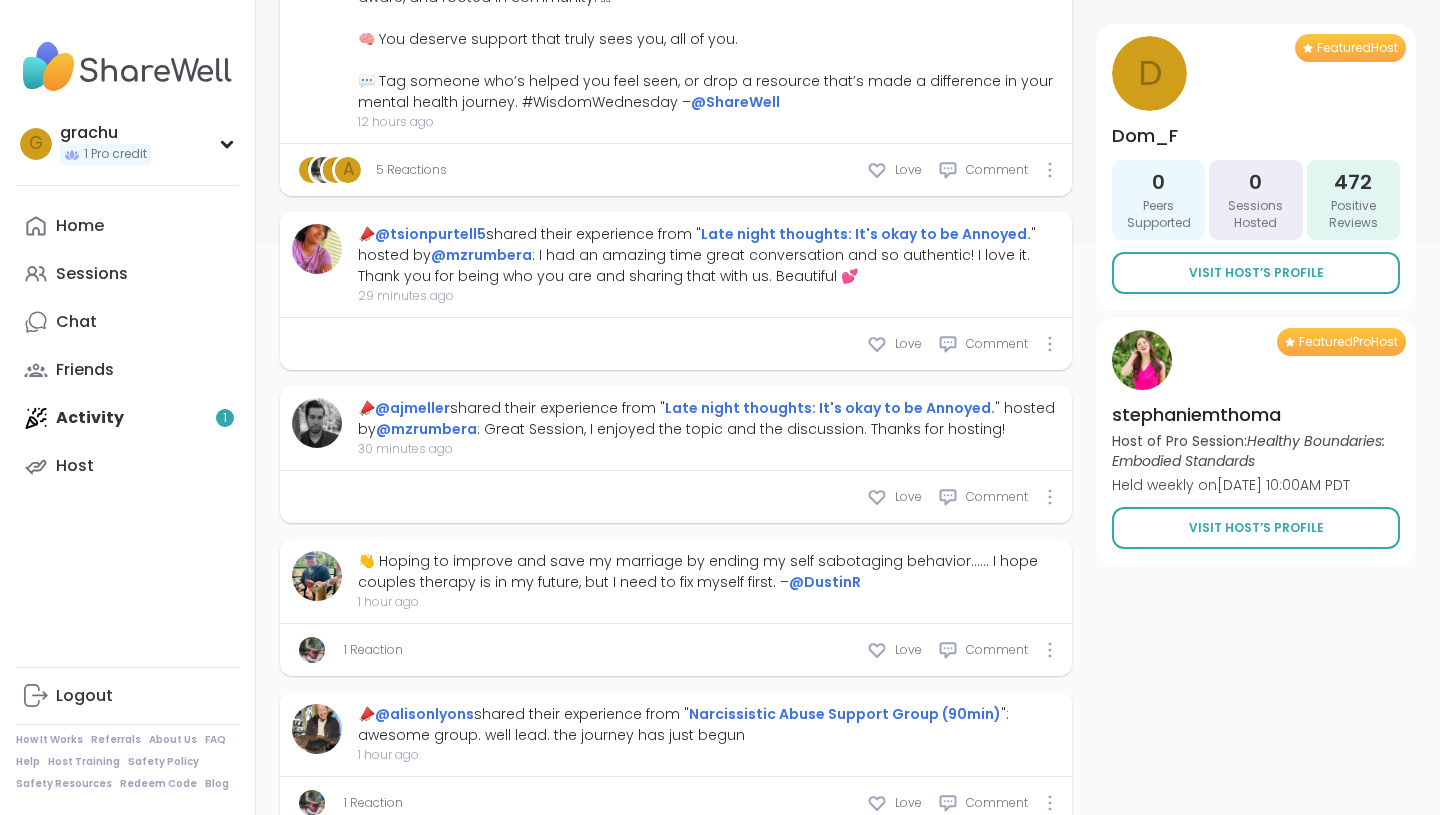 scroll, scrollTop: 0, scrollLeft: 0, axis: both 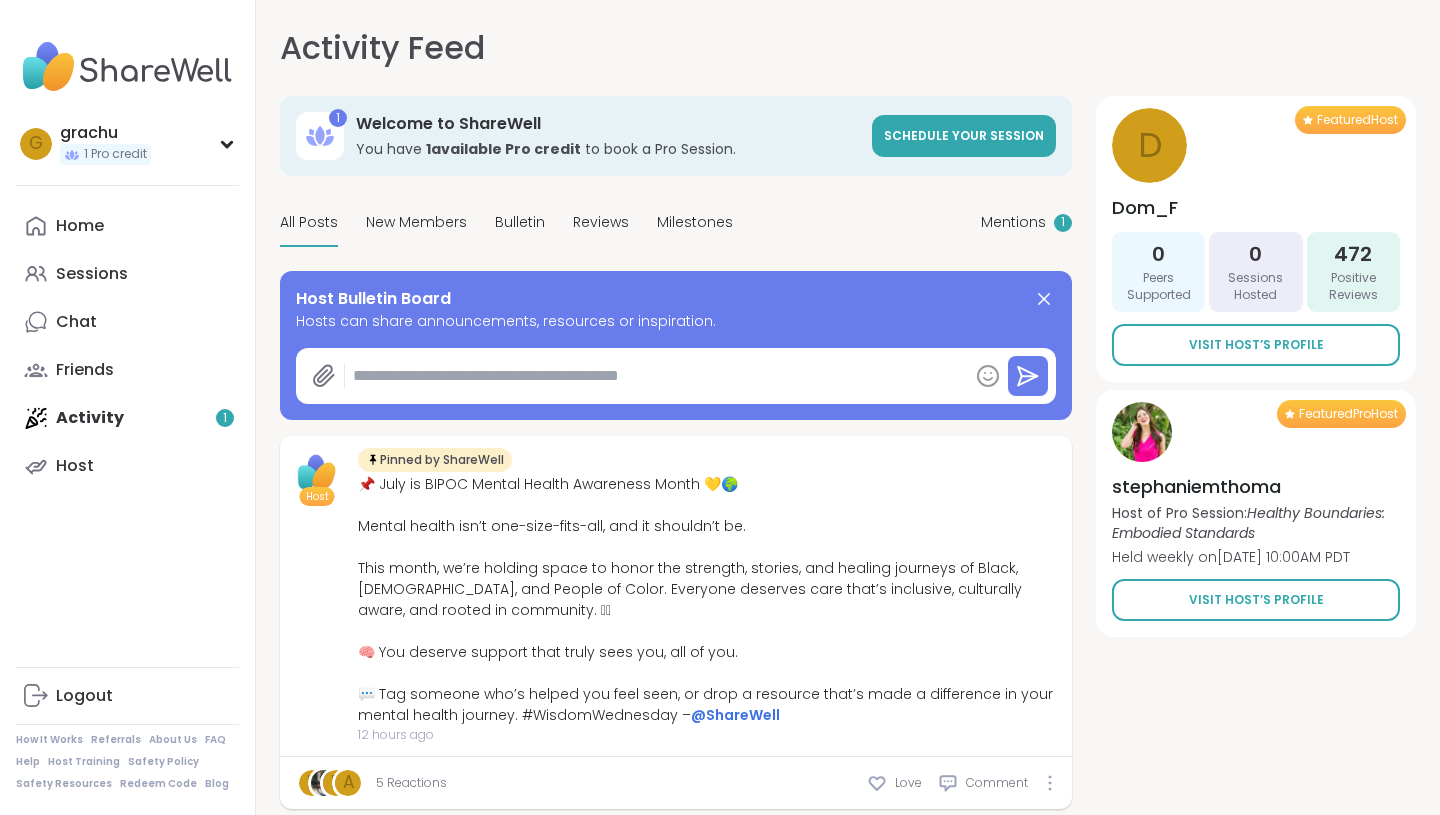 click on "Dom_F" at bounding box center [1145, 207] 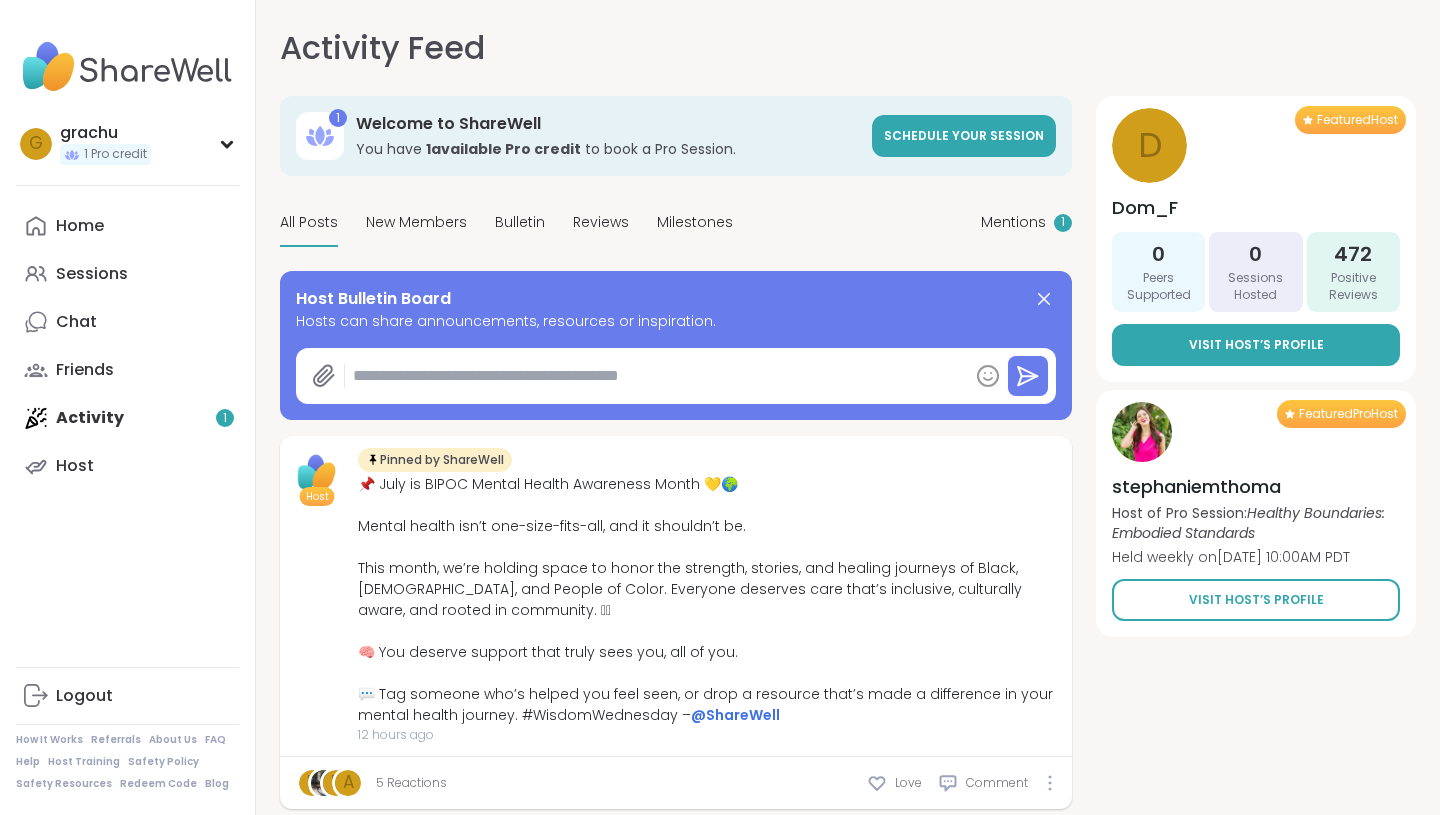 scroll, scrollTop: 97, scrollLeft: 0, axis: vertical 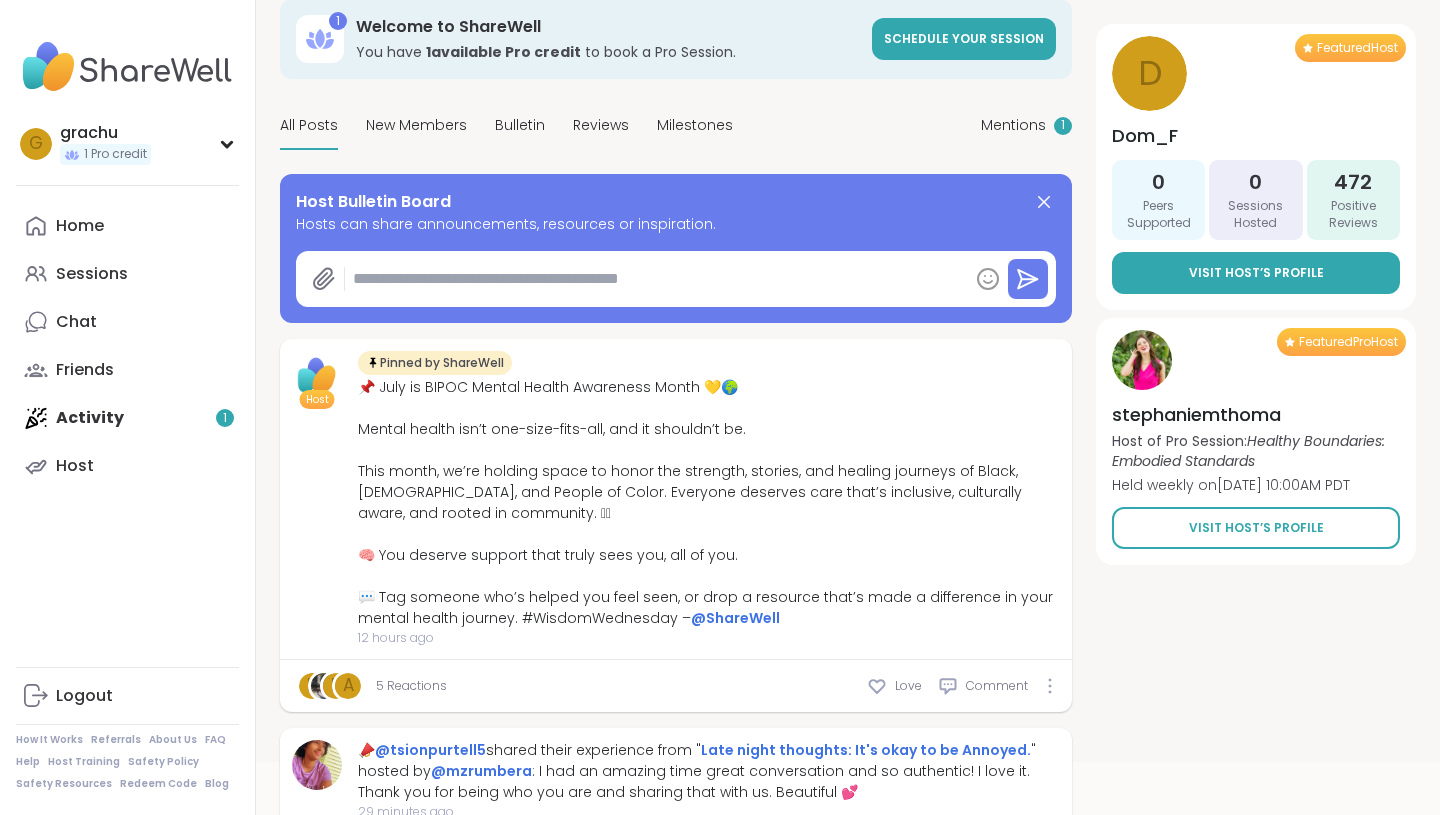 click on "Visit Host’s Profile" at bounding box center (1256, 273) 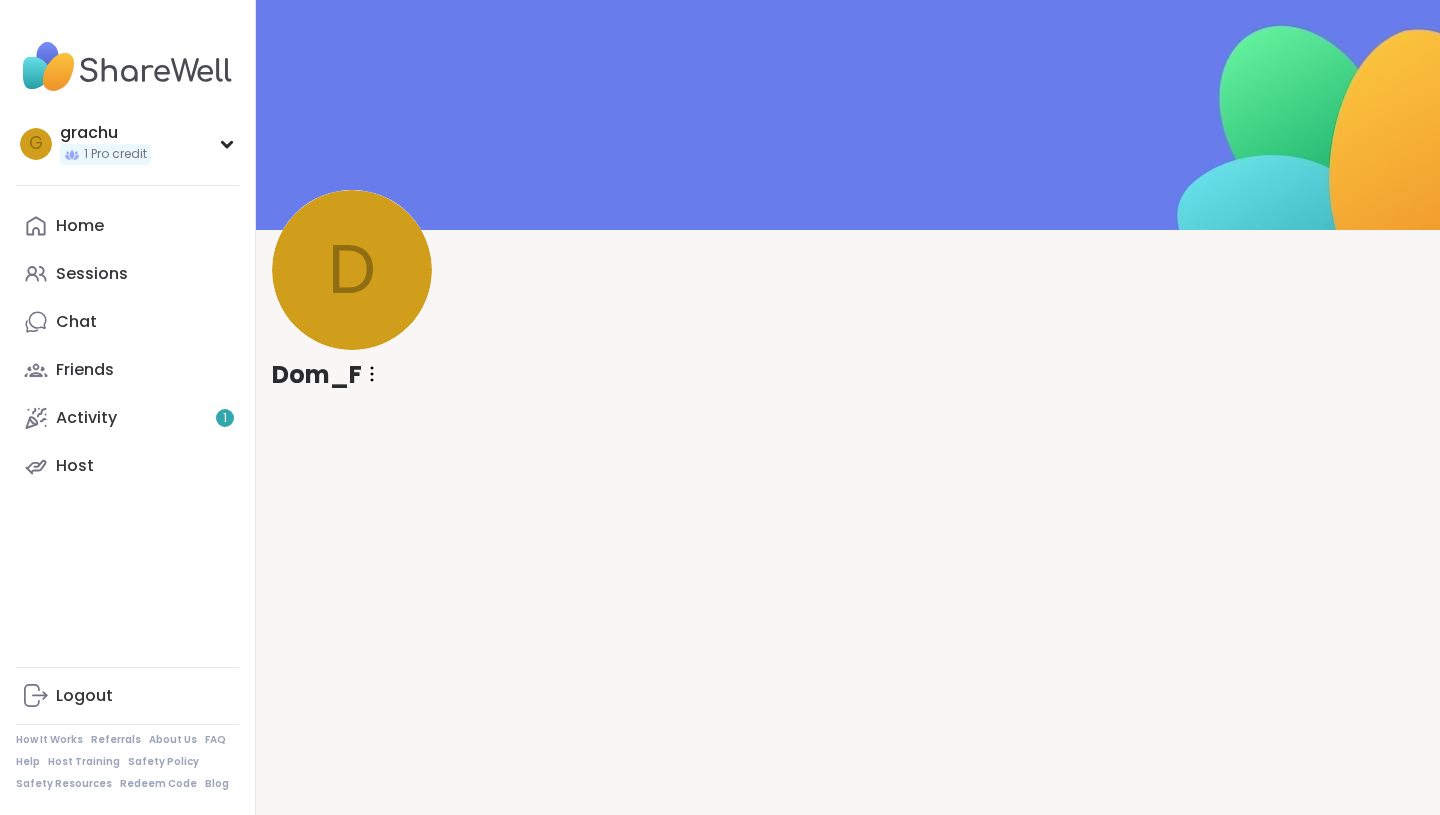 scroll, scrollTop: 0, scrollLeft: 0, axis: both 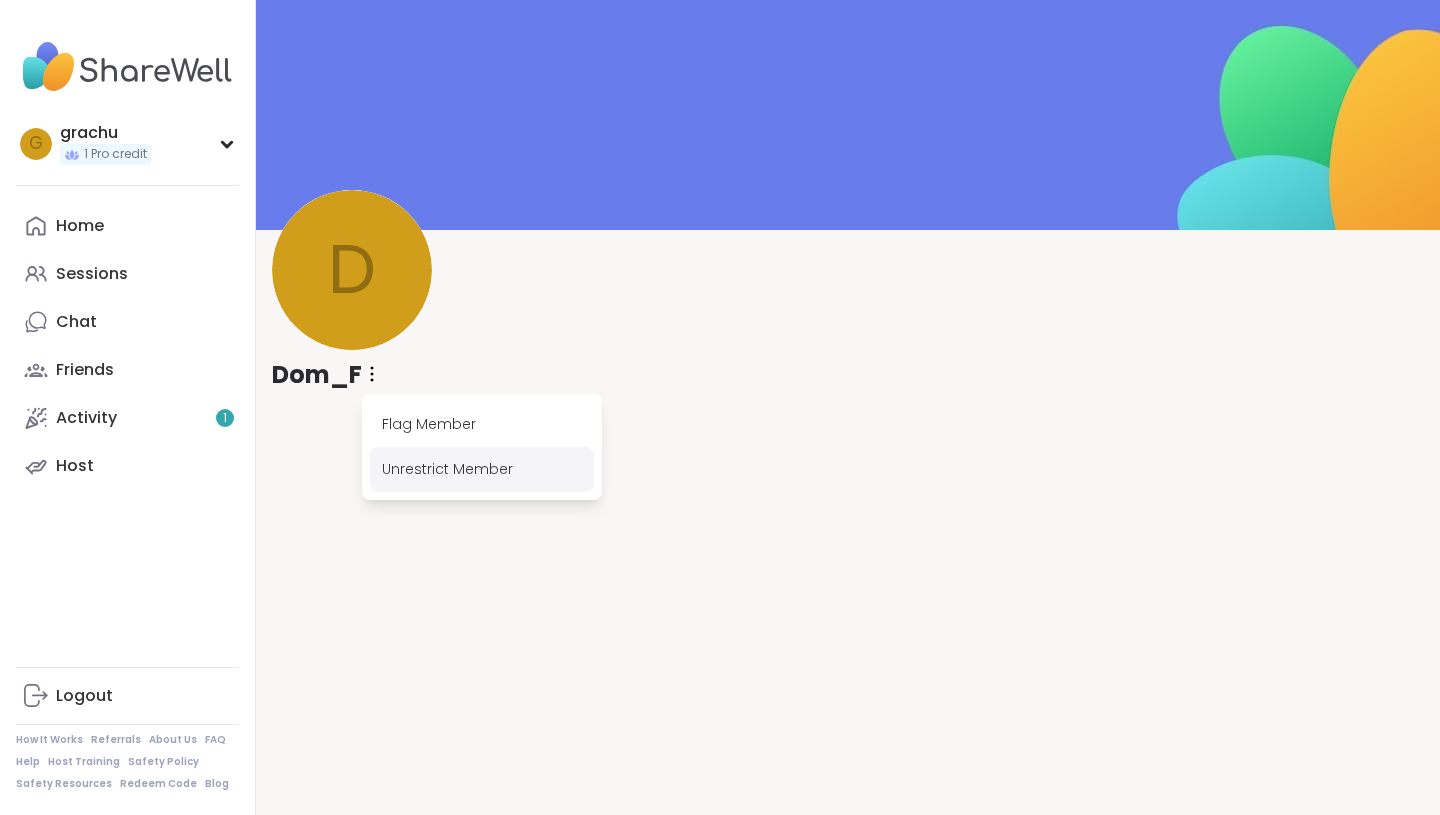 click on "Unrestrict Member" at bounding box center [482, 469] 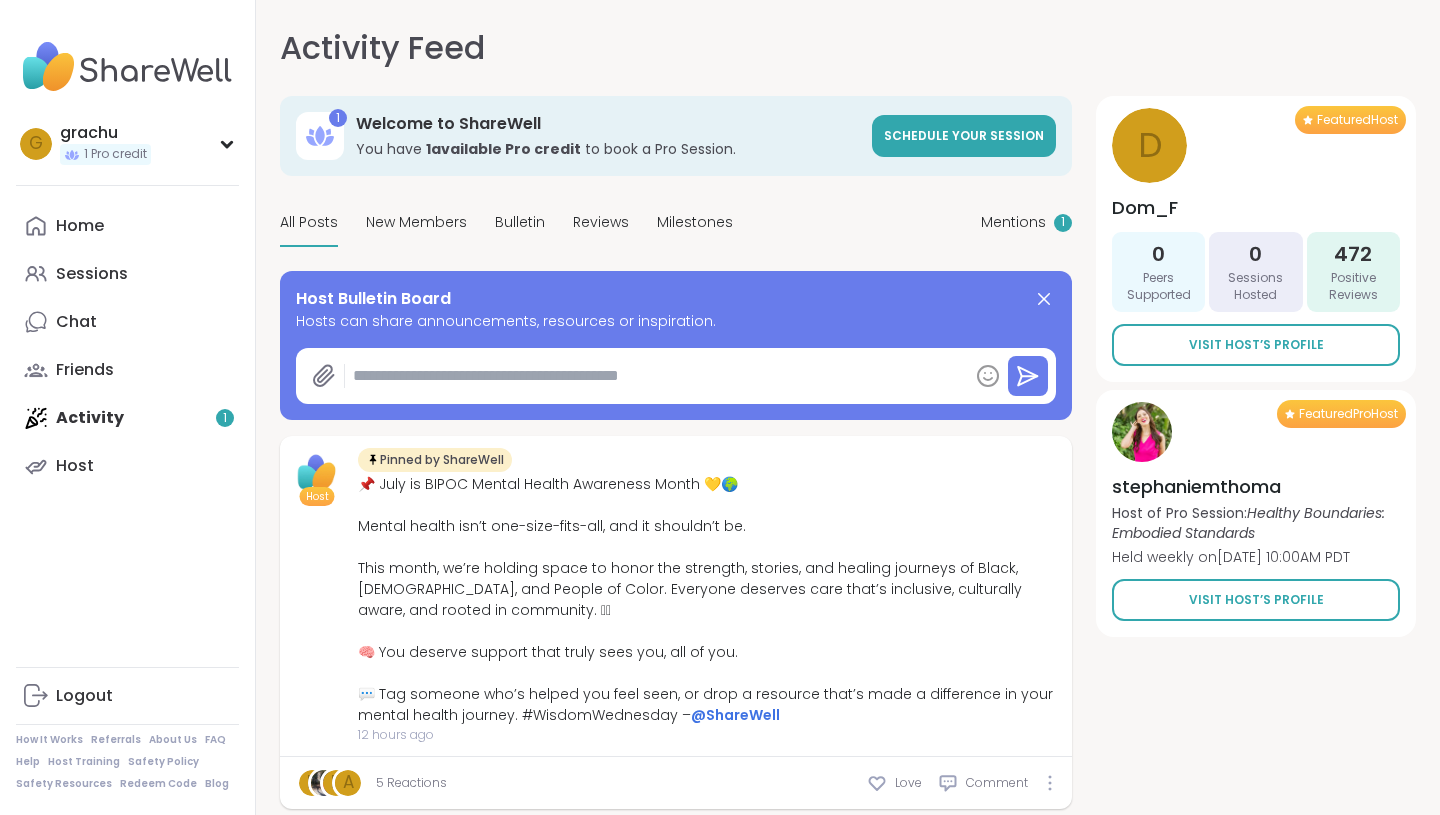 type on "*" 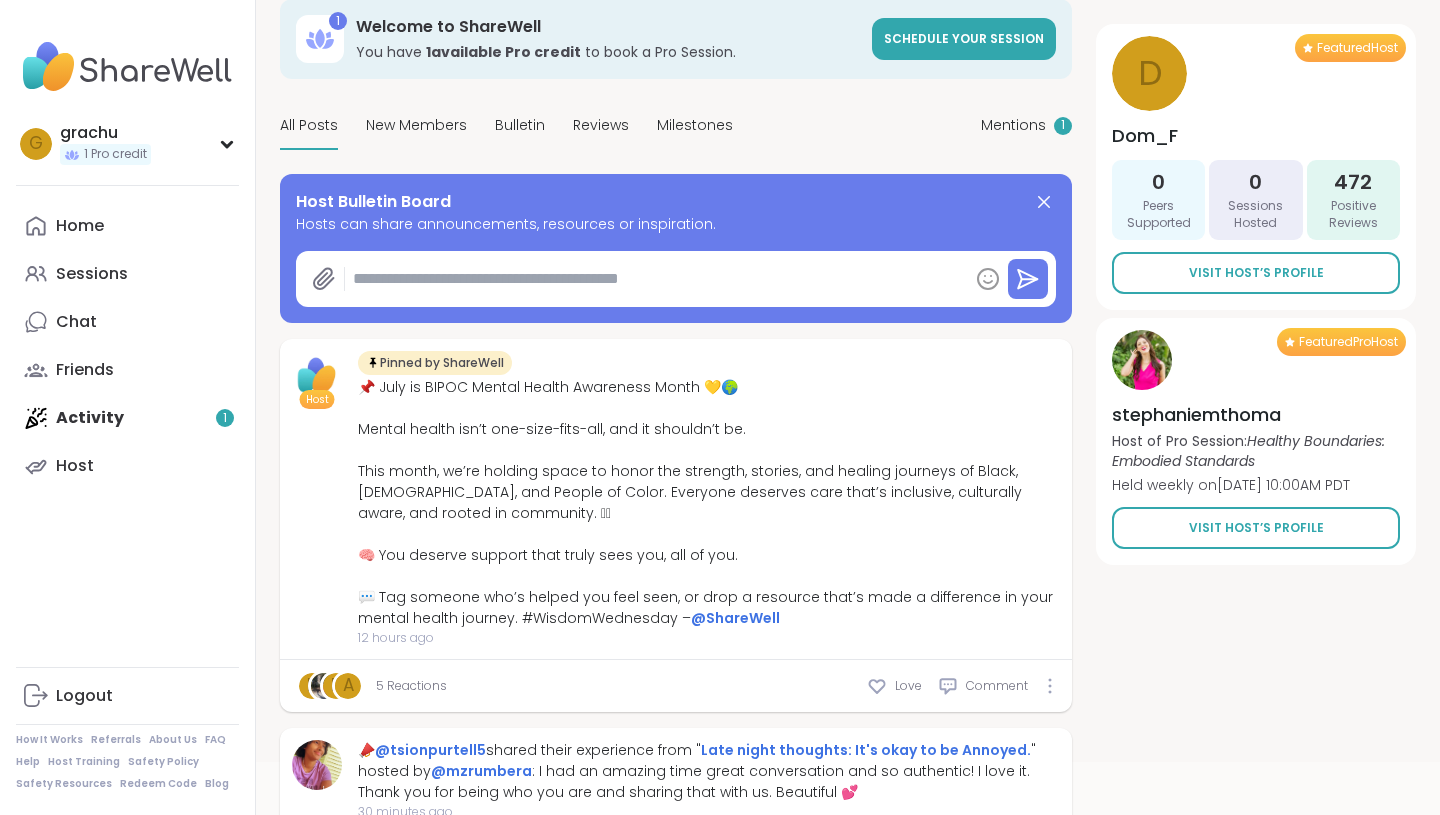 scroll, scrollTop: 95, scrollLeft: 0, axis: vertical 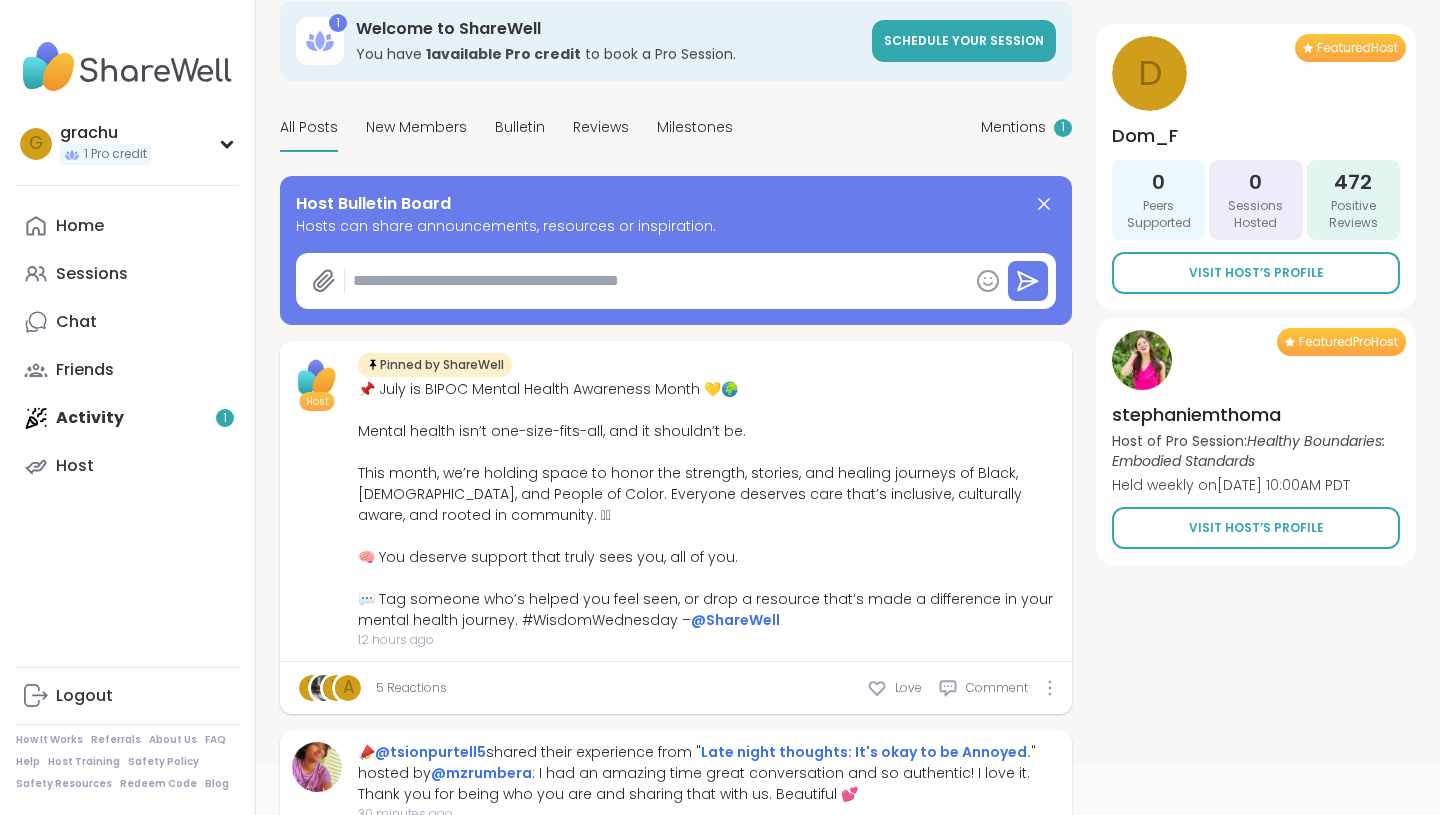 click on "D" at bounding box center [1149, 73] 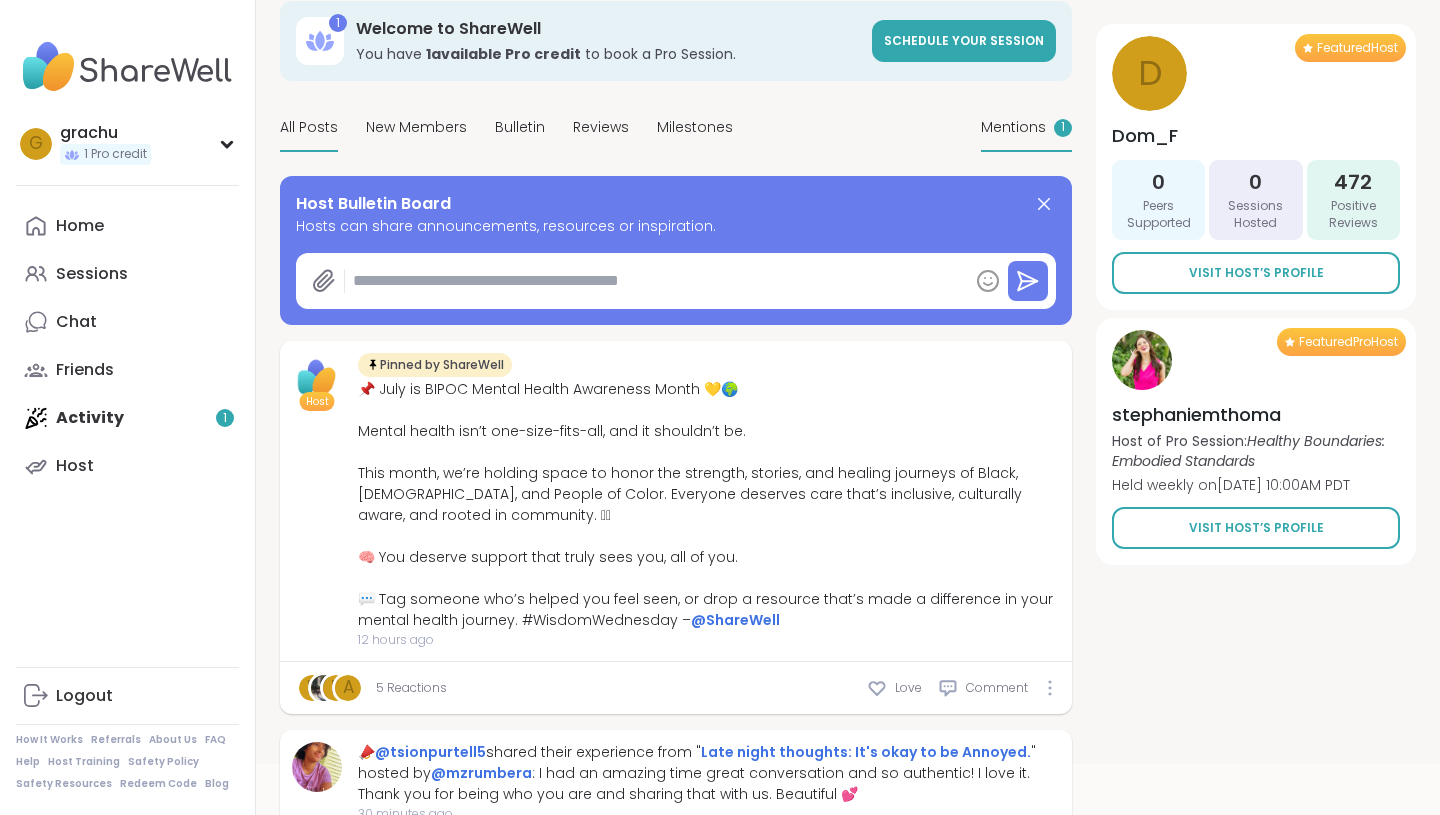 click on "Mentions" at bounding box center [1013, 127] 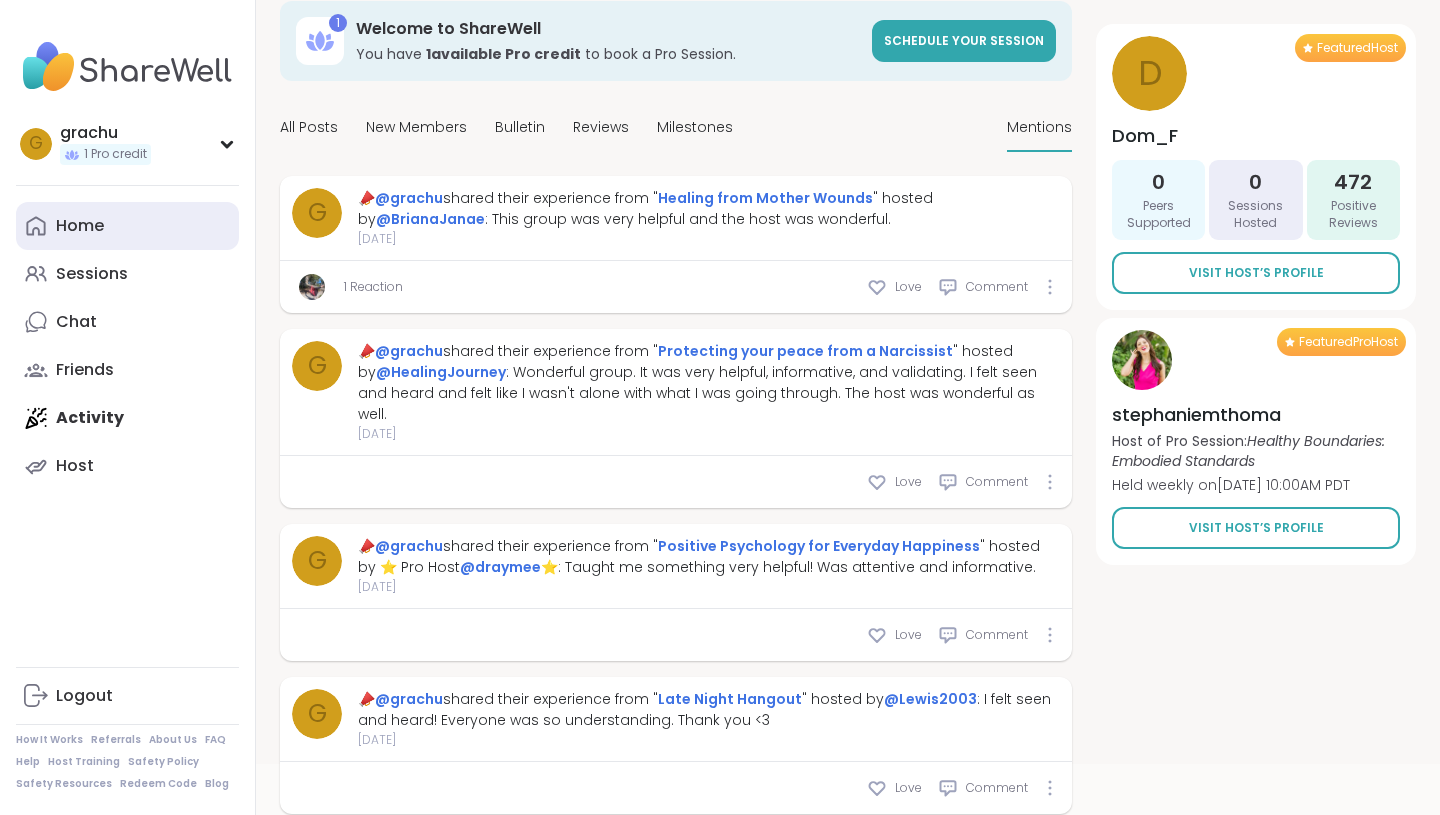 click on "Home" at bounding box center (127, 226) 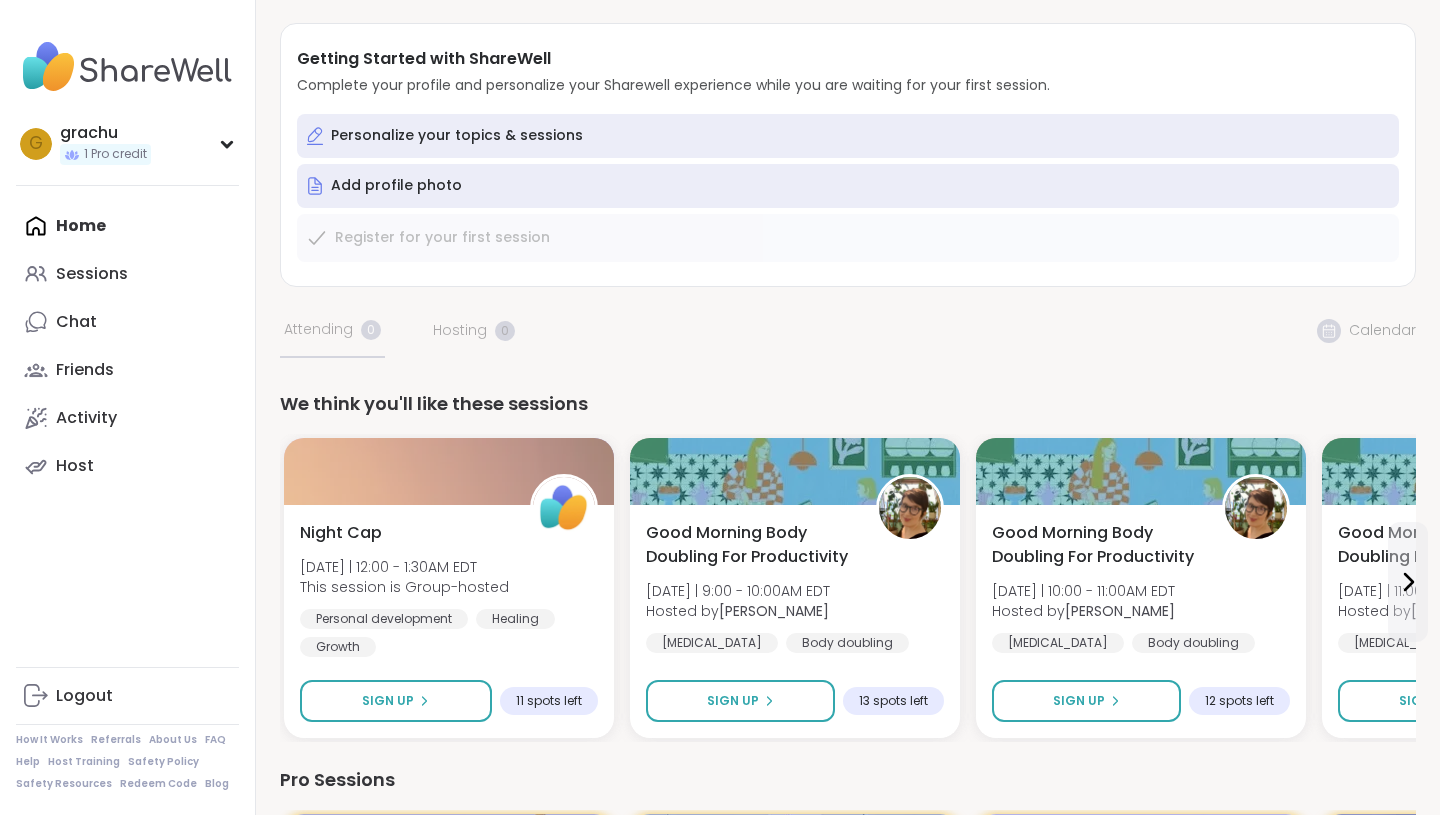 scroll, scrollTop: 0, scrollLeft: 0, axis: both 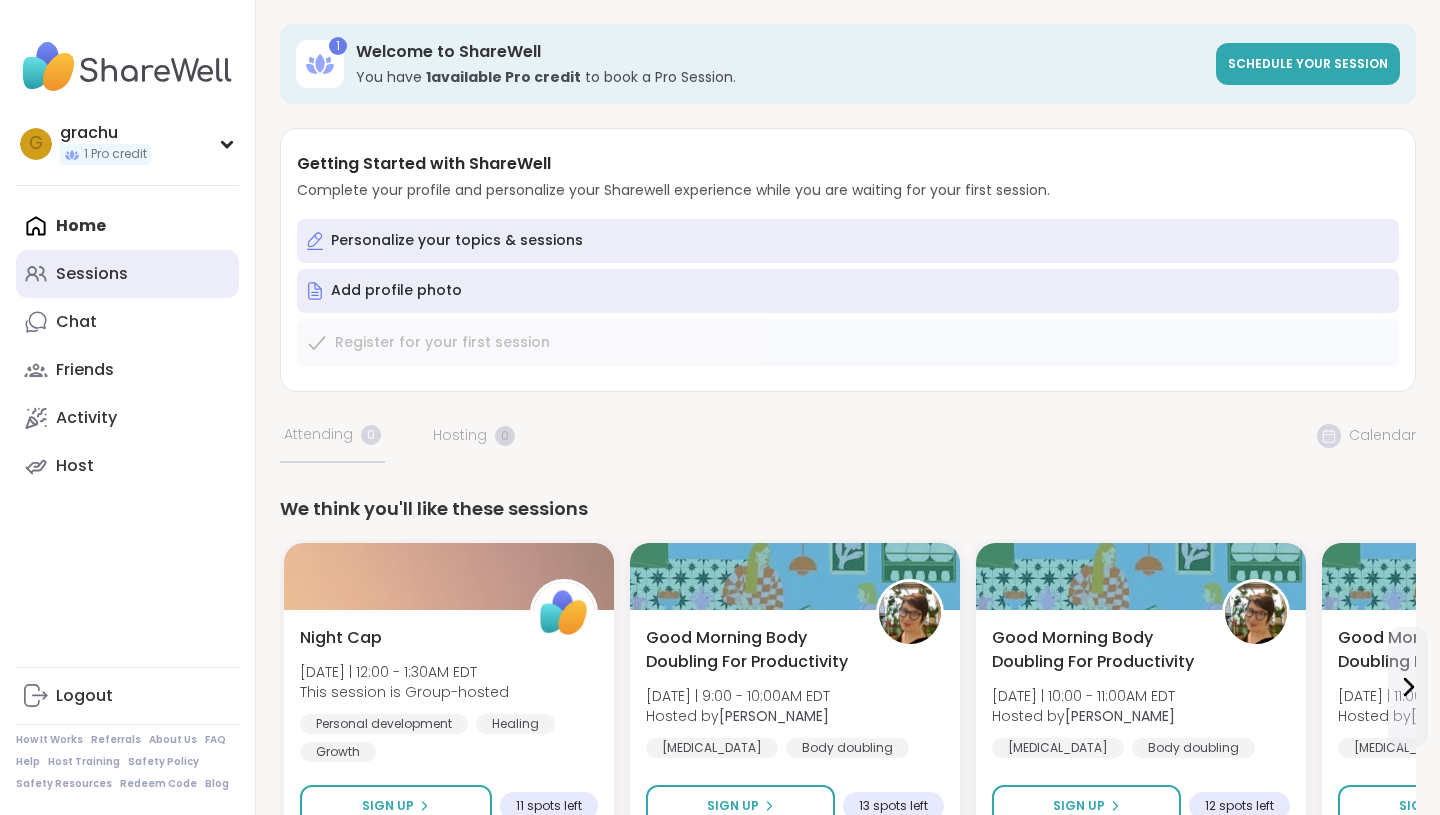 click on "Sessions" at bounding box center (92, 274) 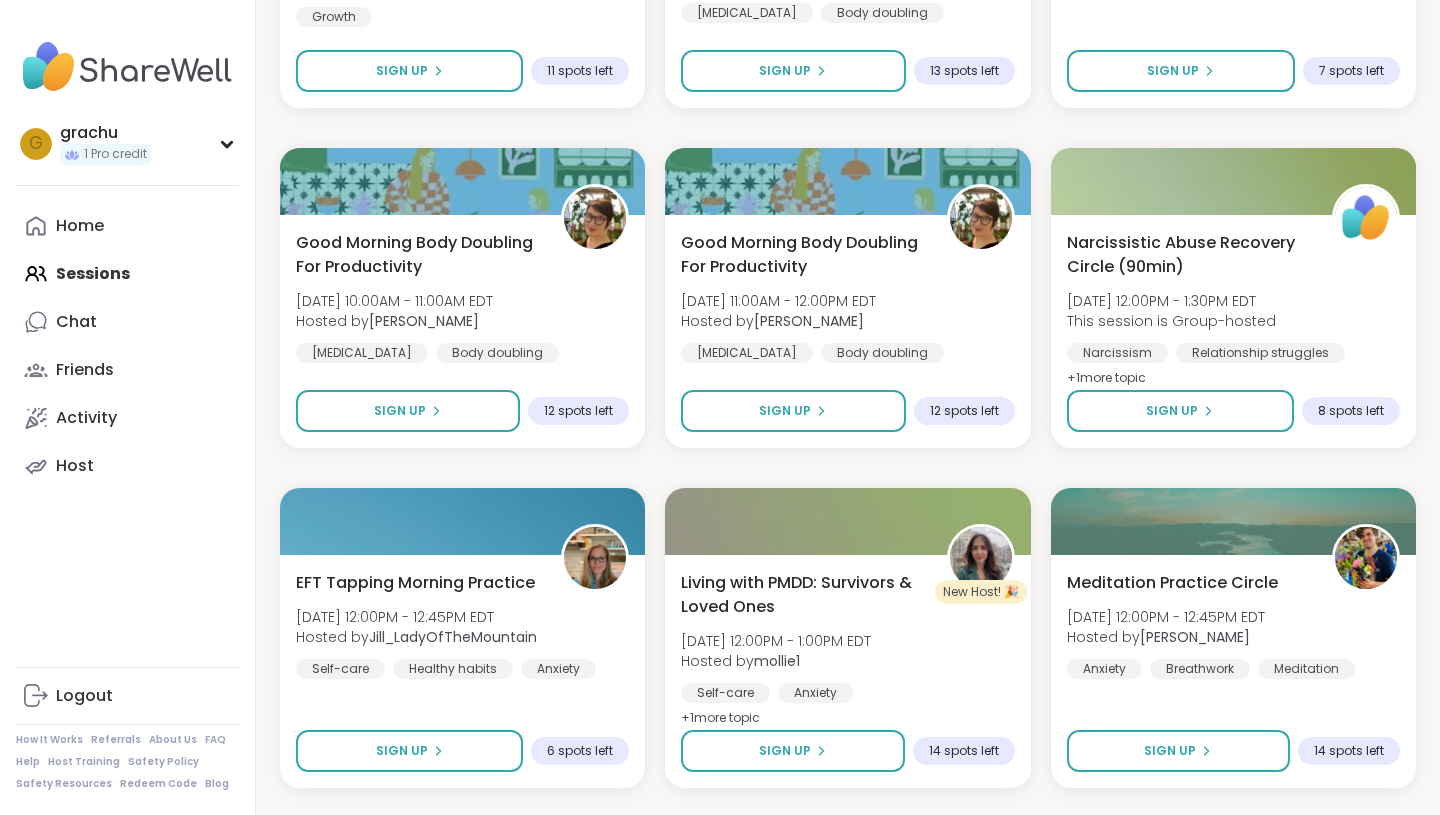 scroll, scrollTop: 953, scrollLeft: 0, axis: vertical 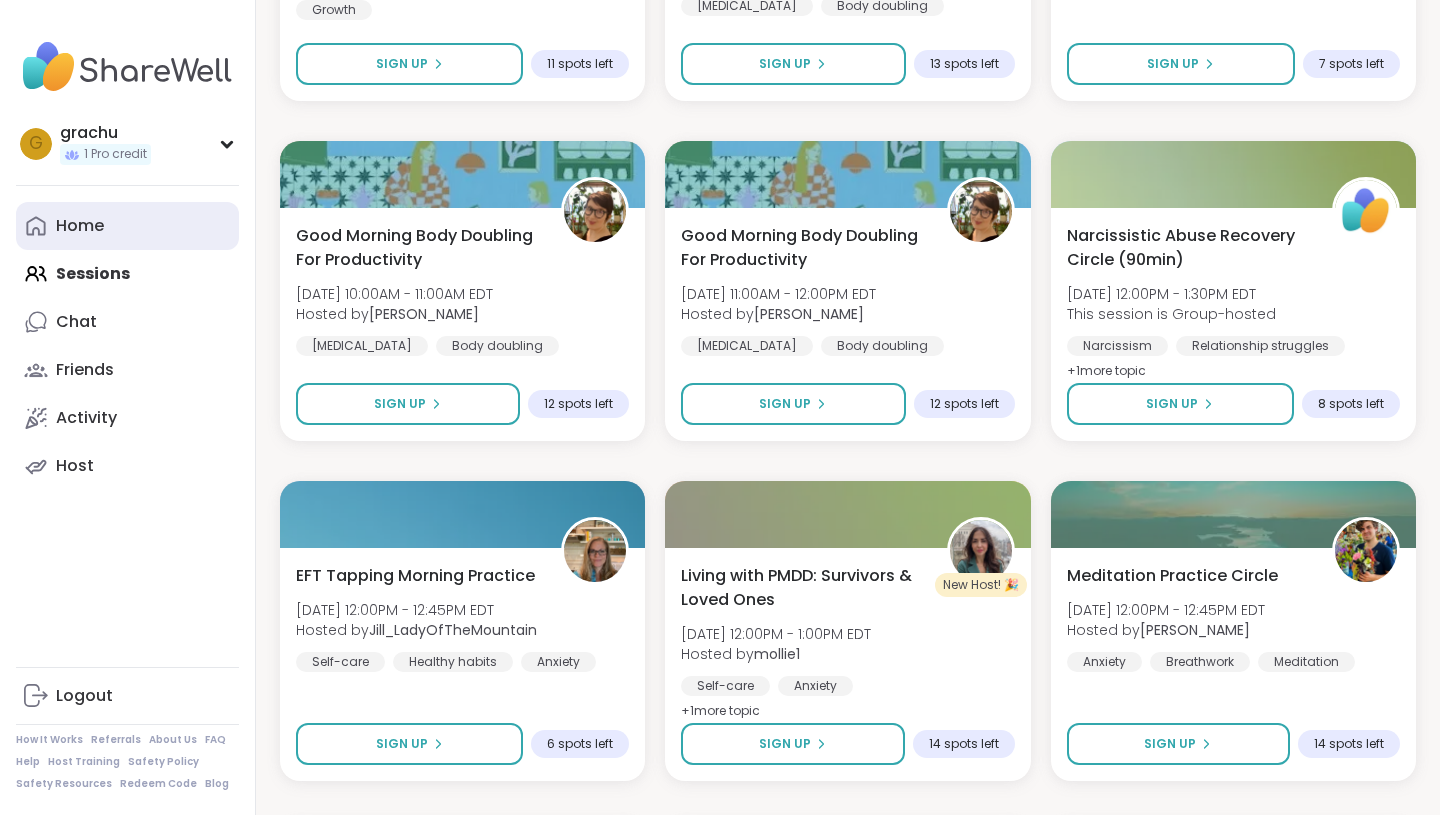 click on "Home" at bounding box center (127, 226) 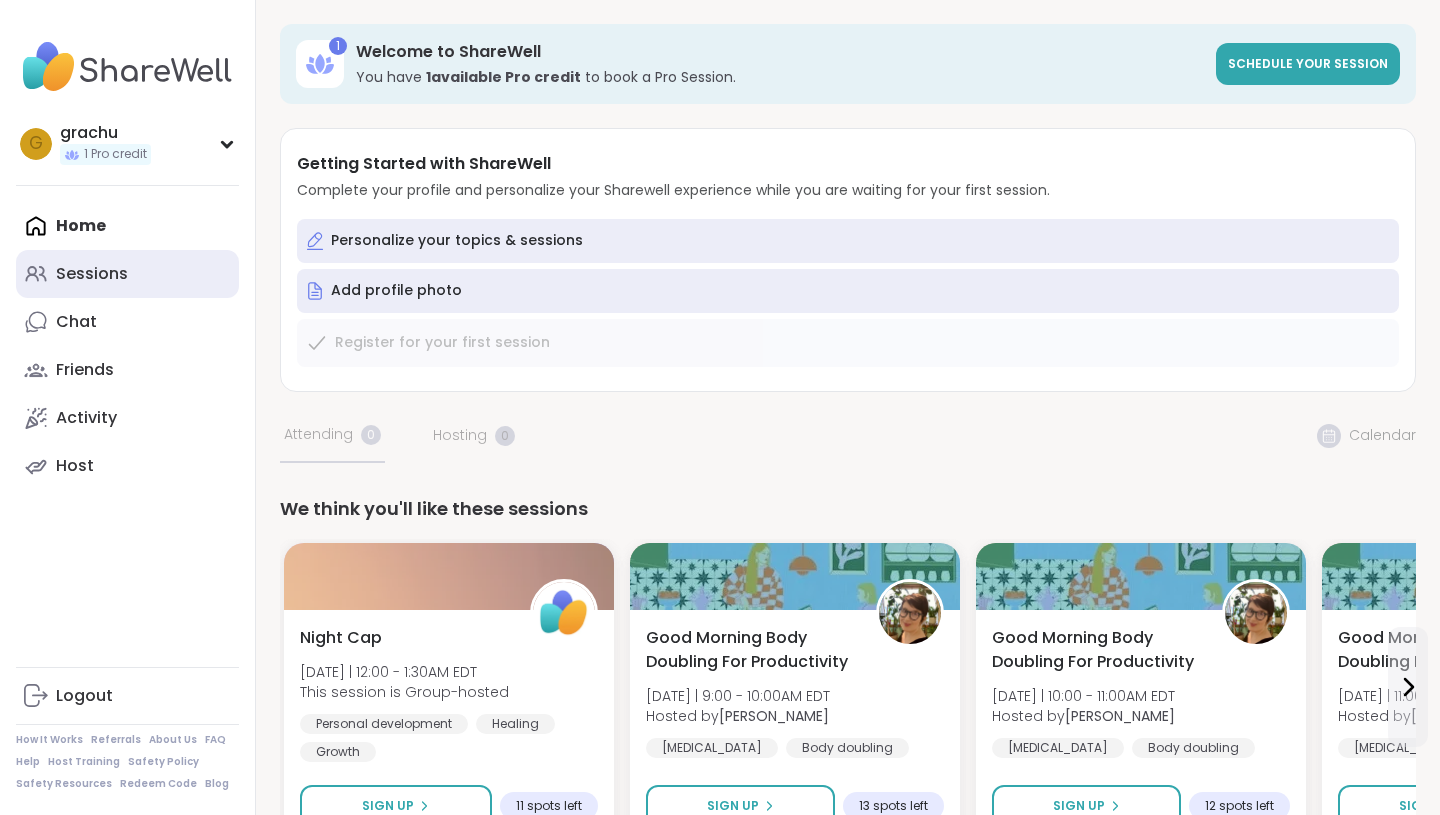 click on "Sessions" at bounding box center (127, 274) 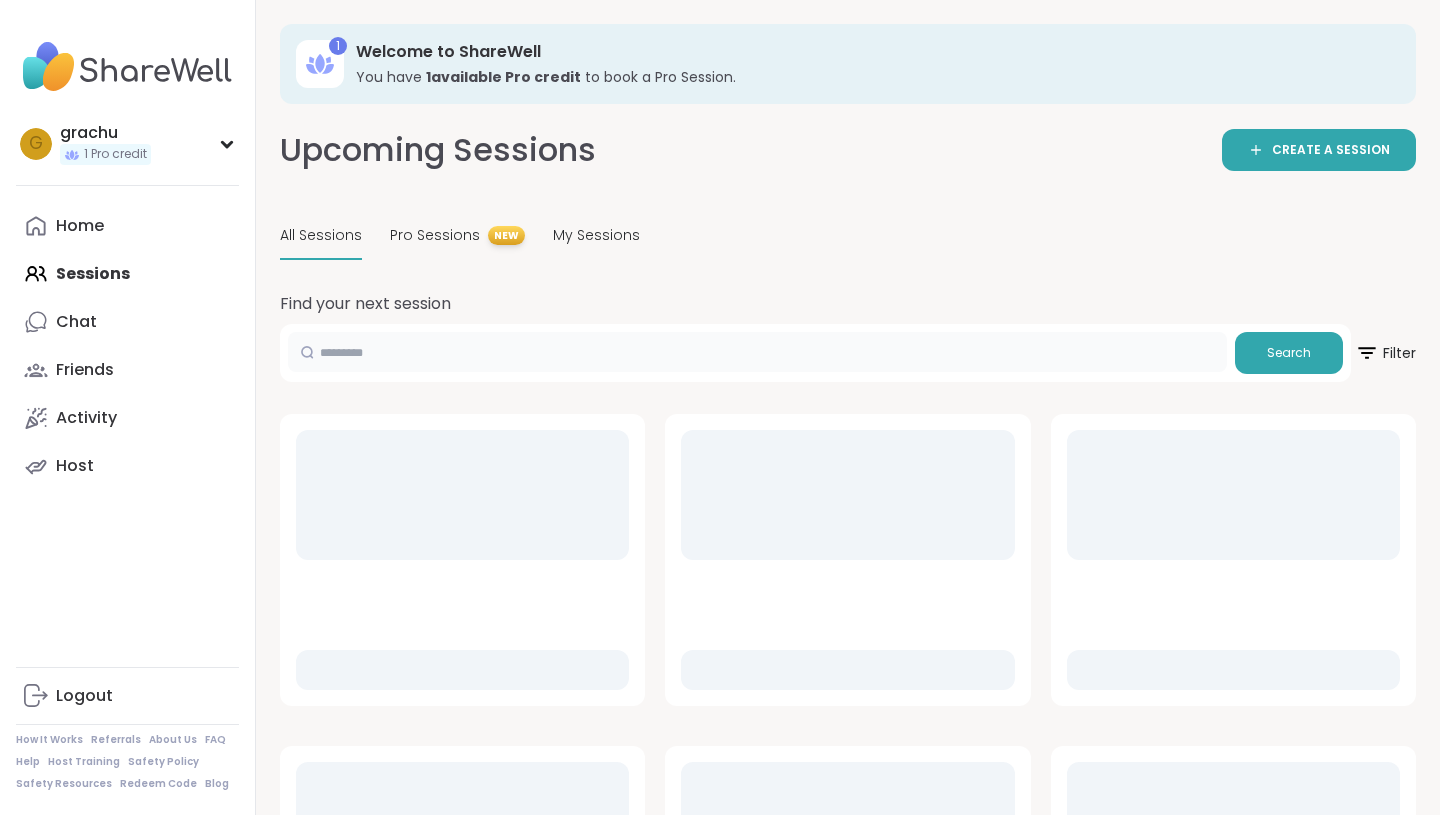 click at bounding box center (757, 352) 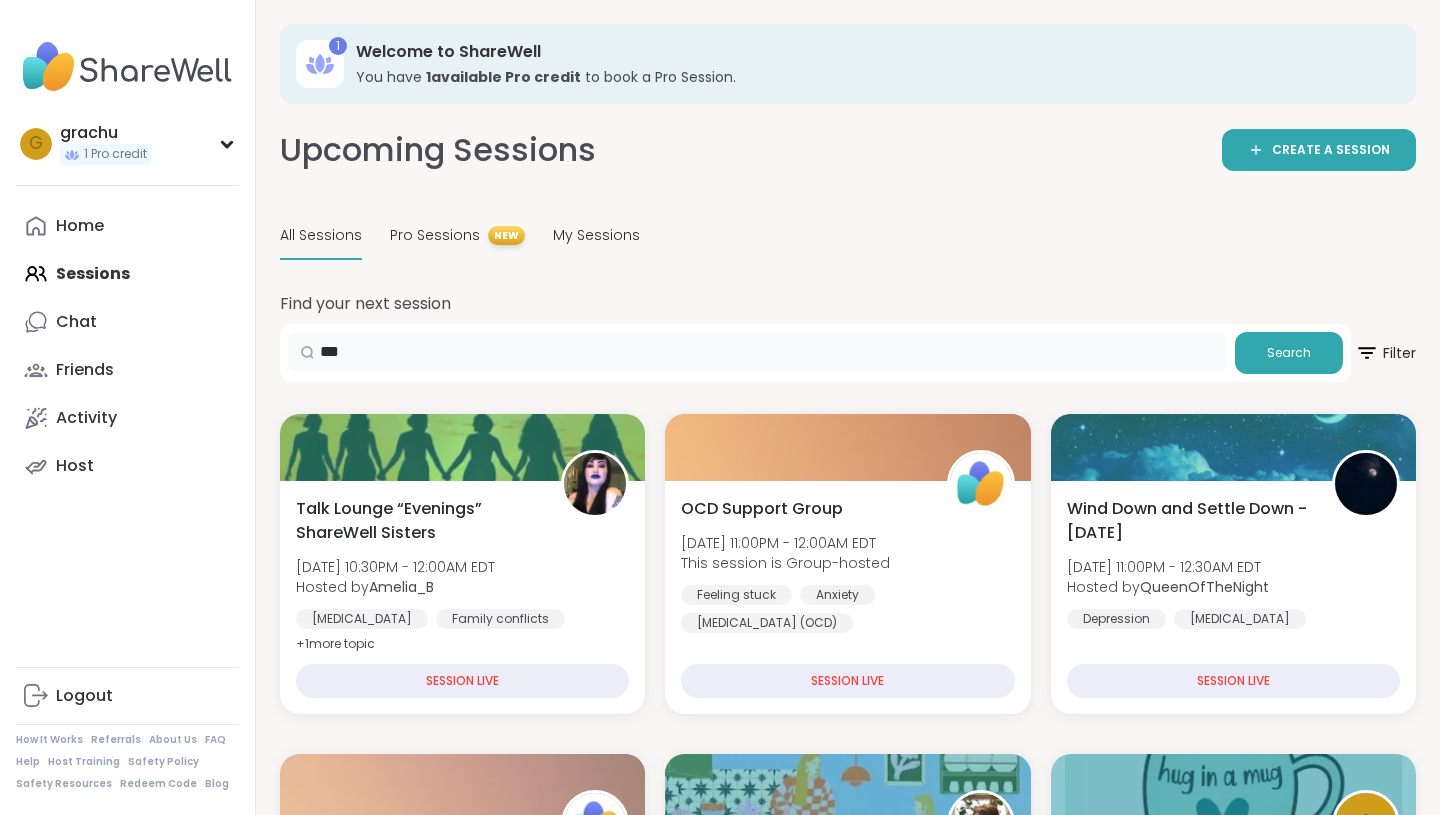 type on "***" 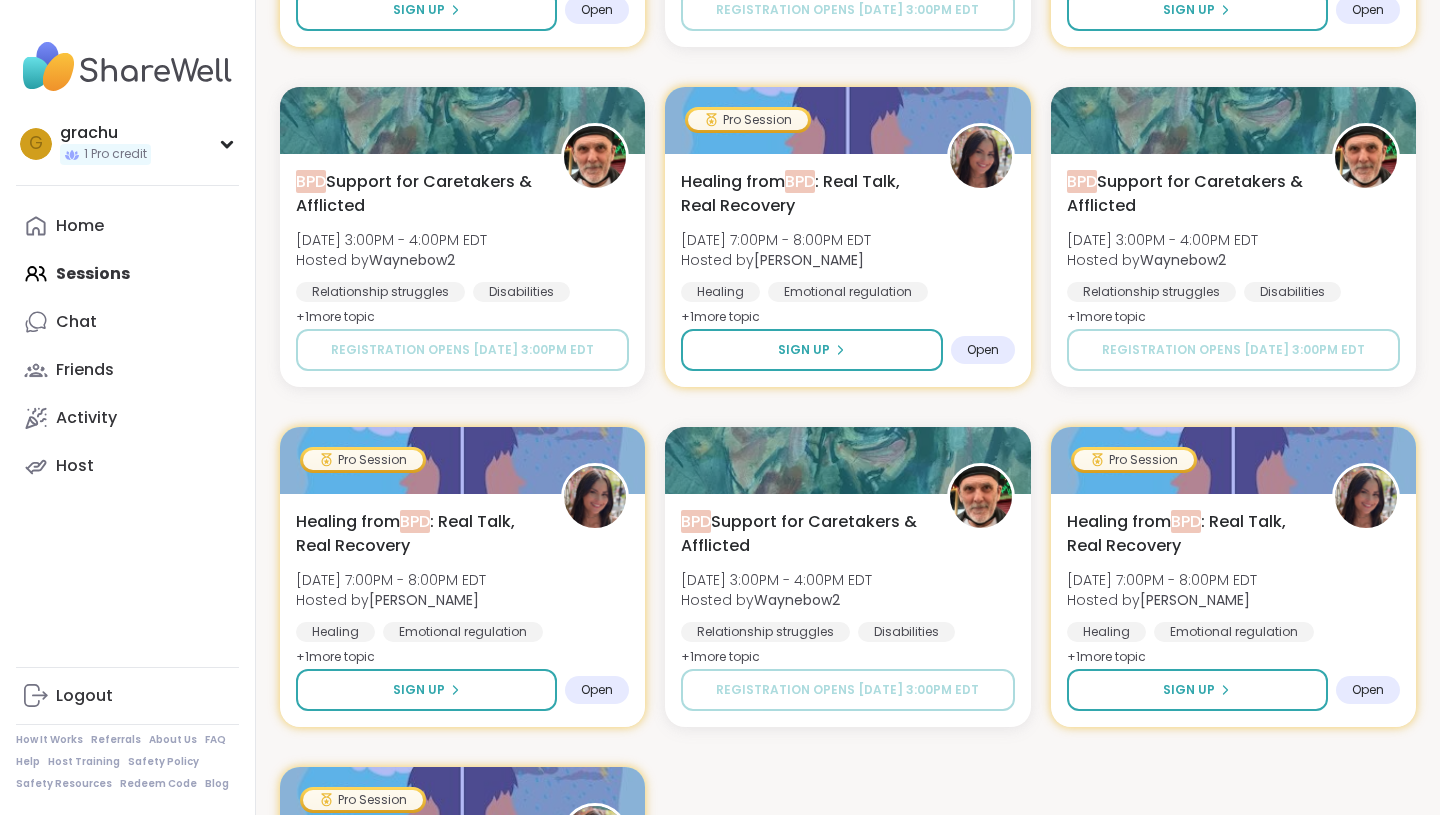 scroll, scrollTop: 1348, scrollLeft: 0, axis: vertical 